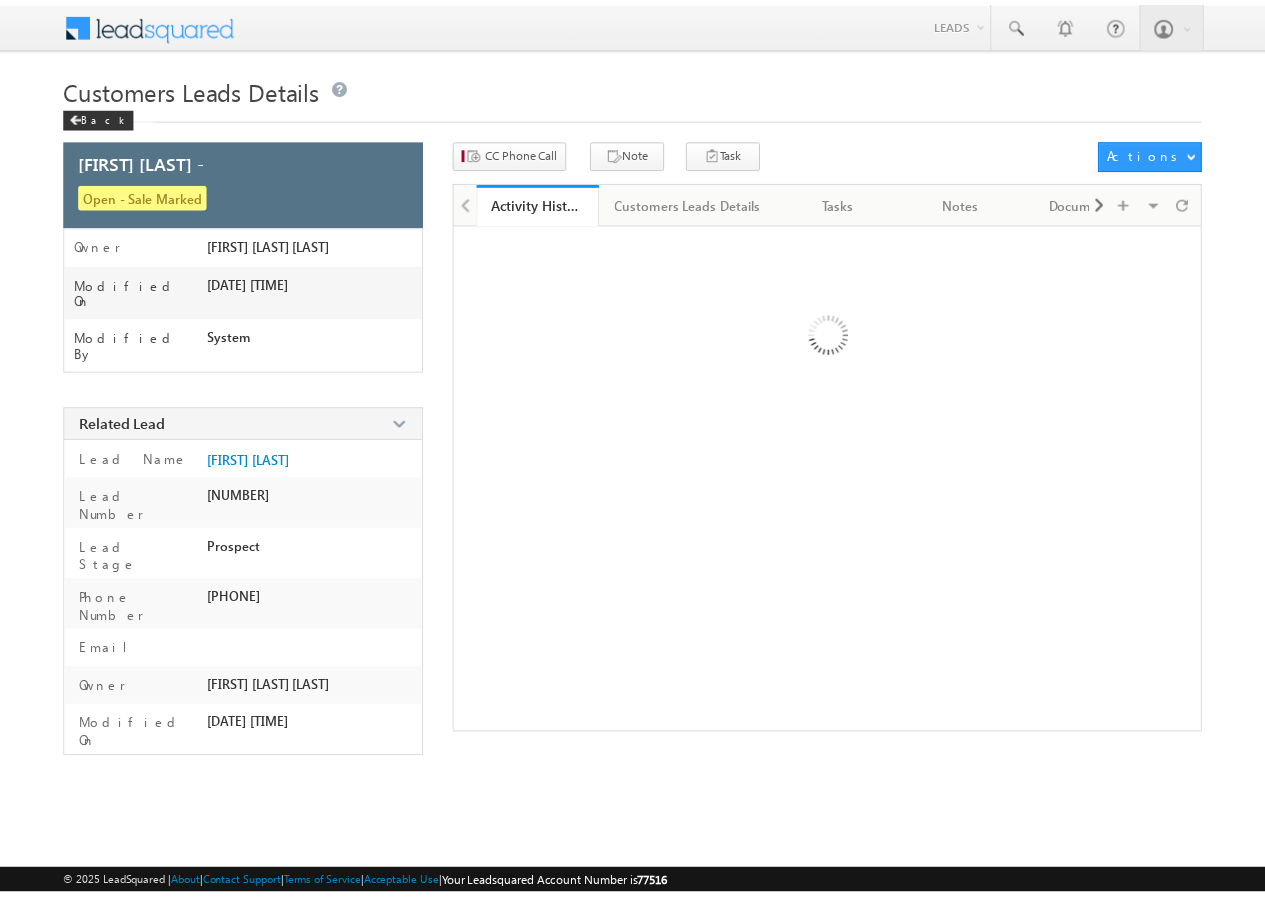 scroll, scrollTop: 0, scrollLeft: 0, axis: both 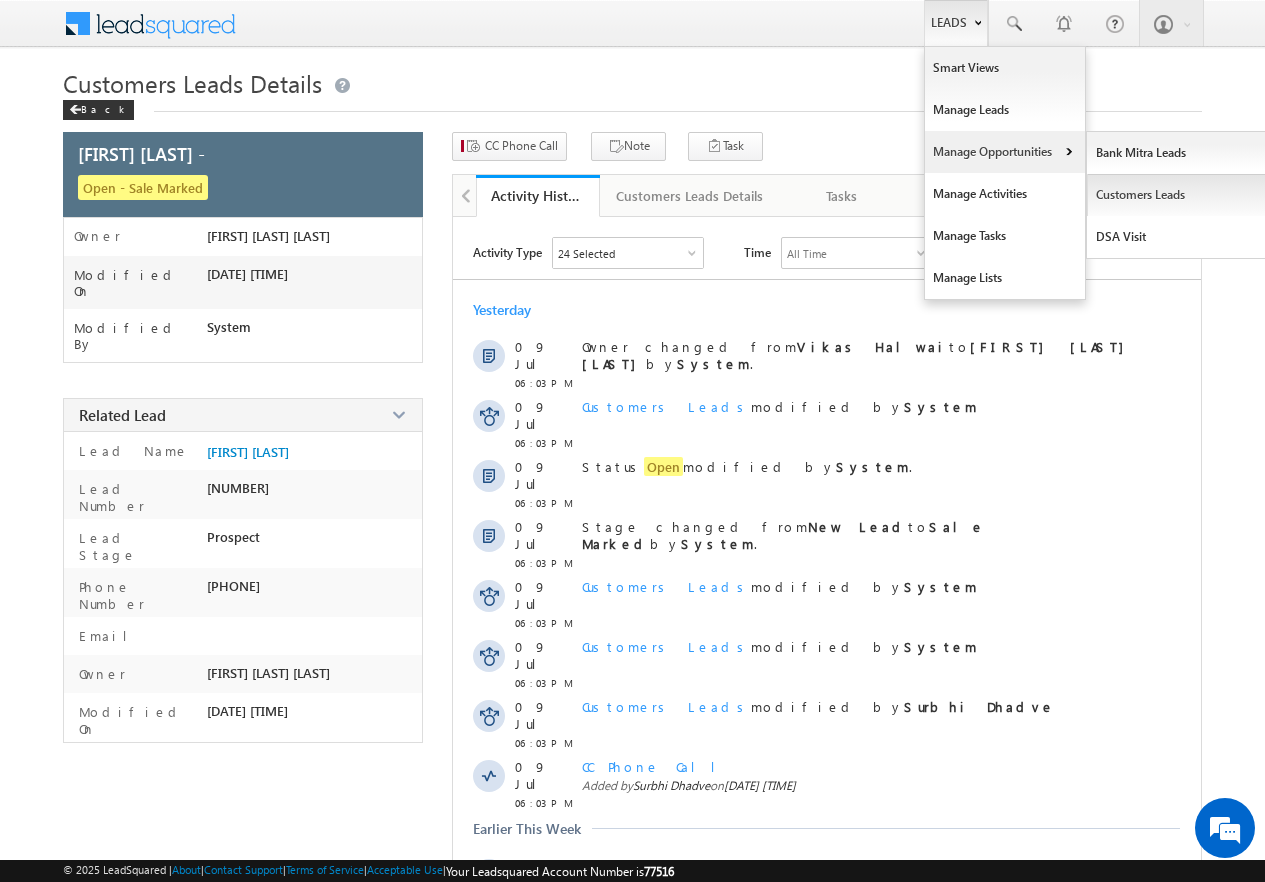 click on "Customers Leads" at bounding box center (1178, 195) 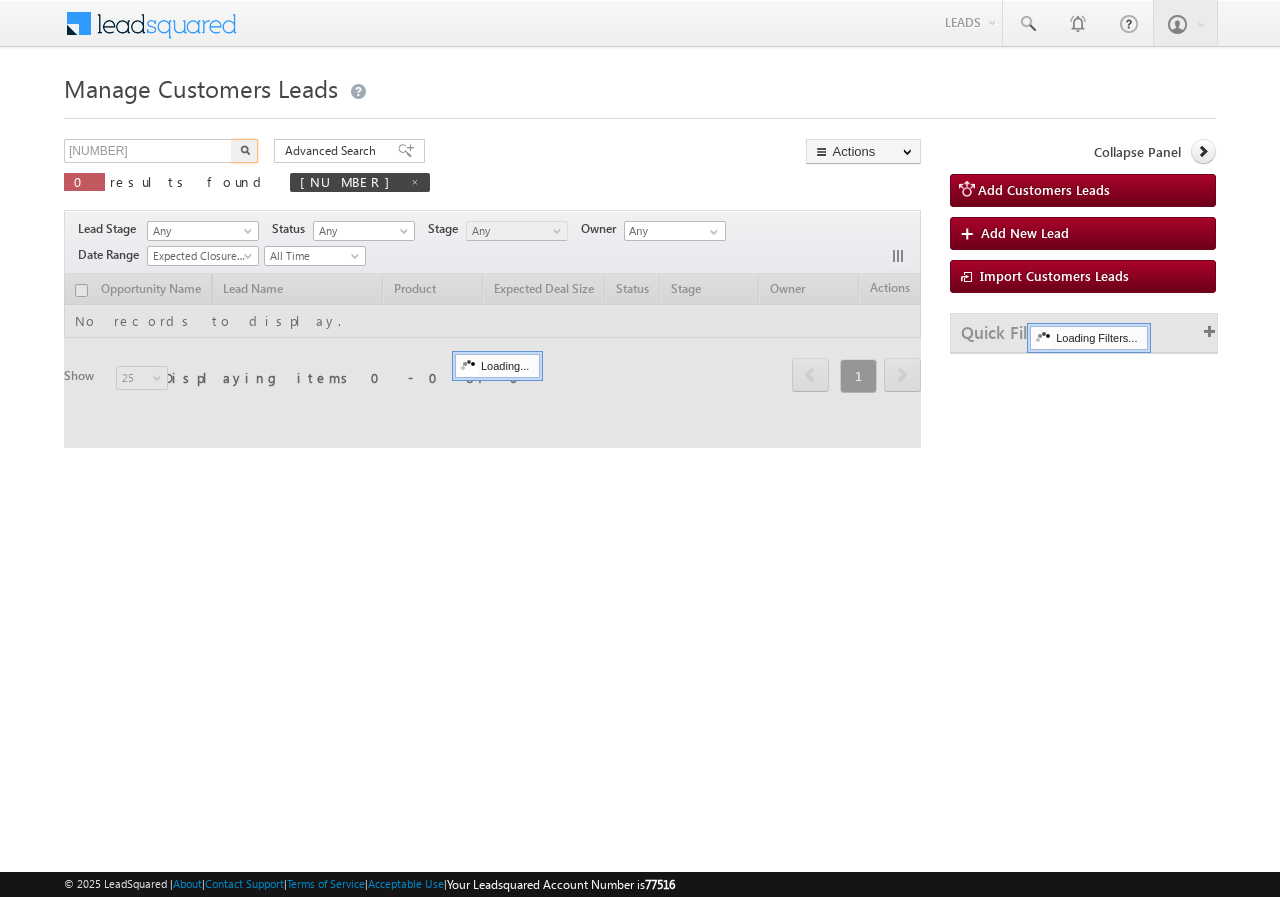scroll, scrollTop: 0, scrollLeft: 0, axis: both 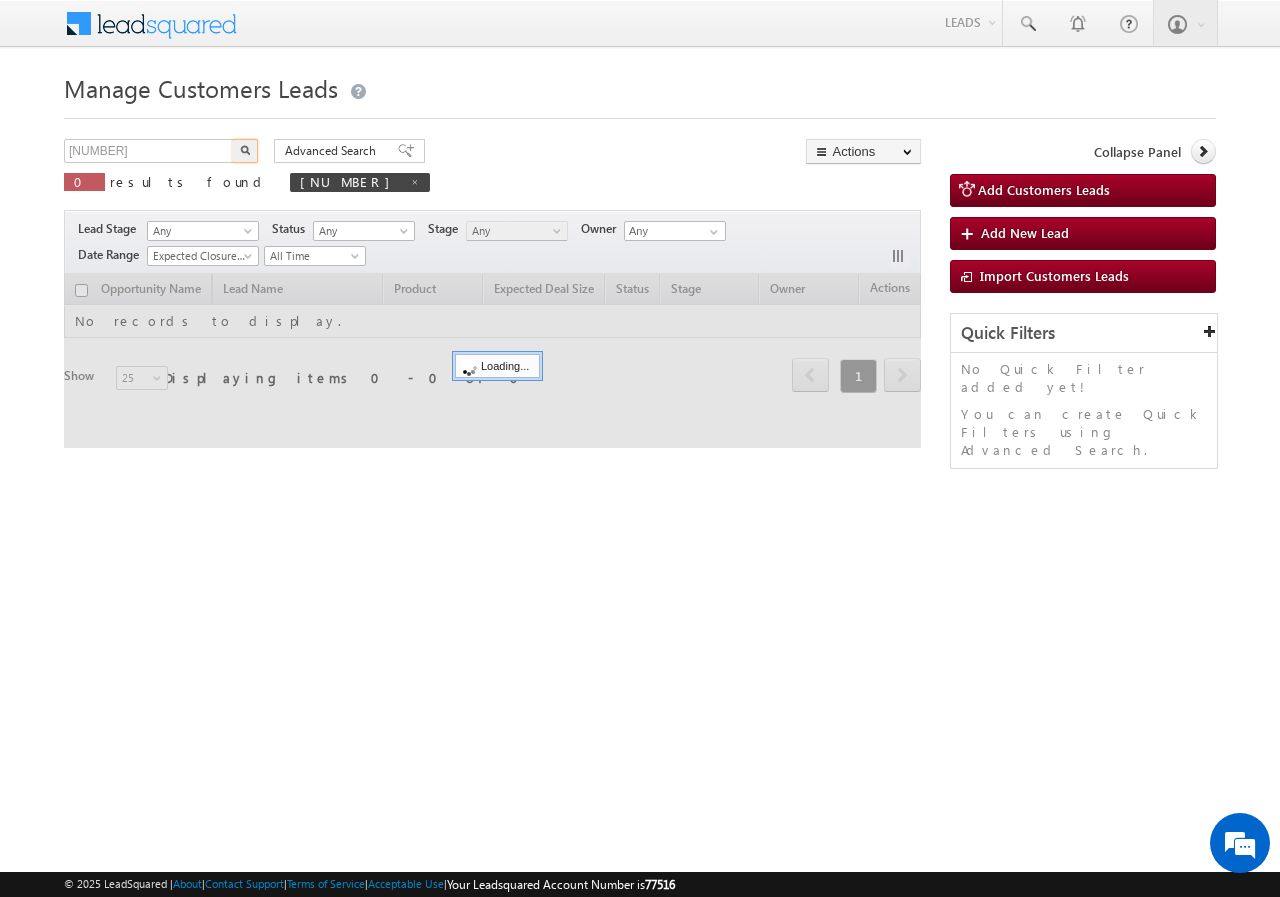 click on "[NUMBER]" at bounding box center (149, 151) 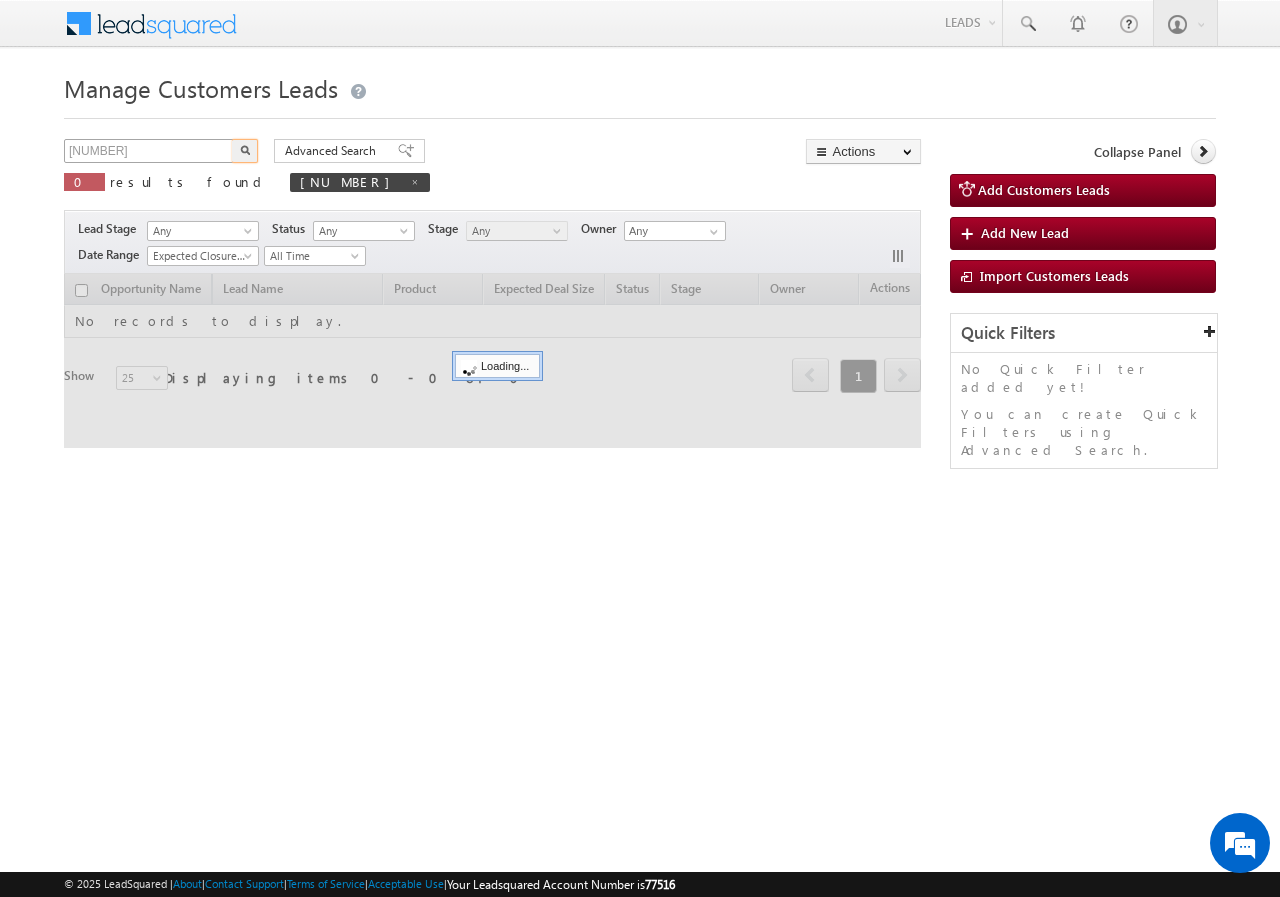click on "[NUMBER]" at bounding box center (149, 151) 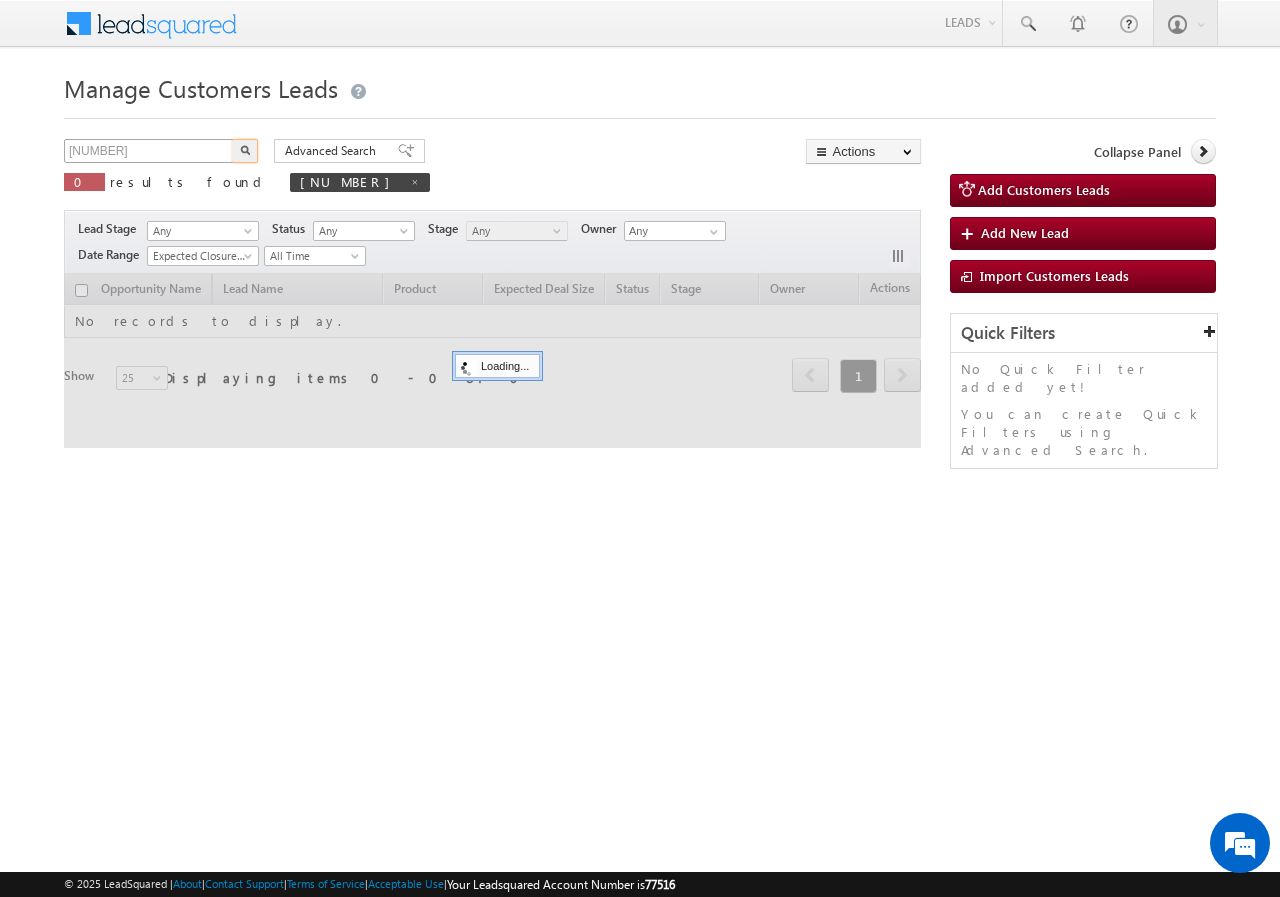 click on "[NUMBER]" at bounding box center (149, 151) 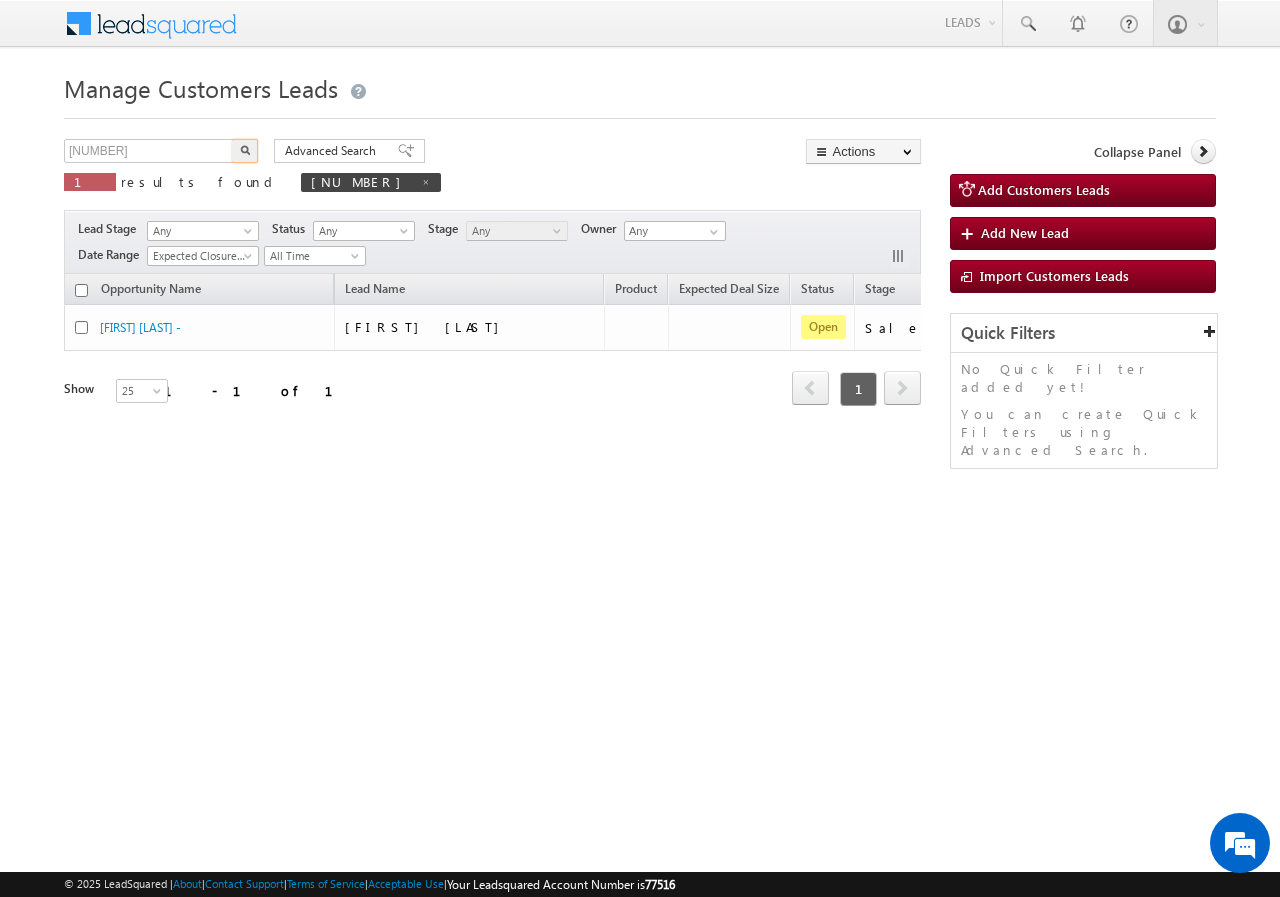 type on "557314" 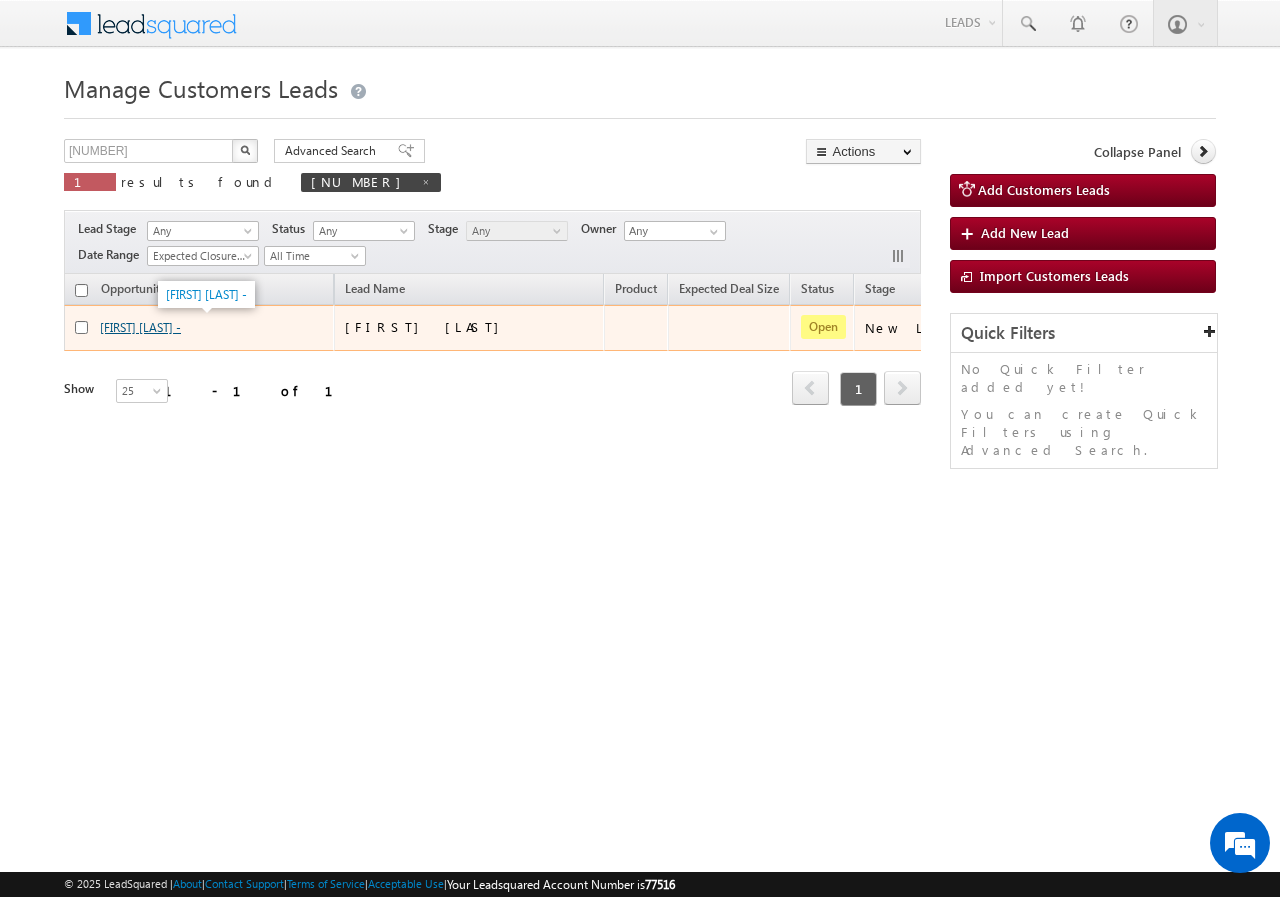 click on "Shanti Devi  -" at bounding box center (140, 327) 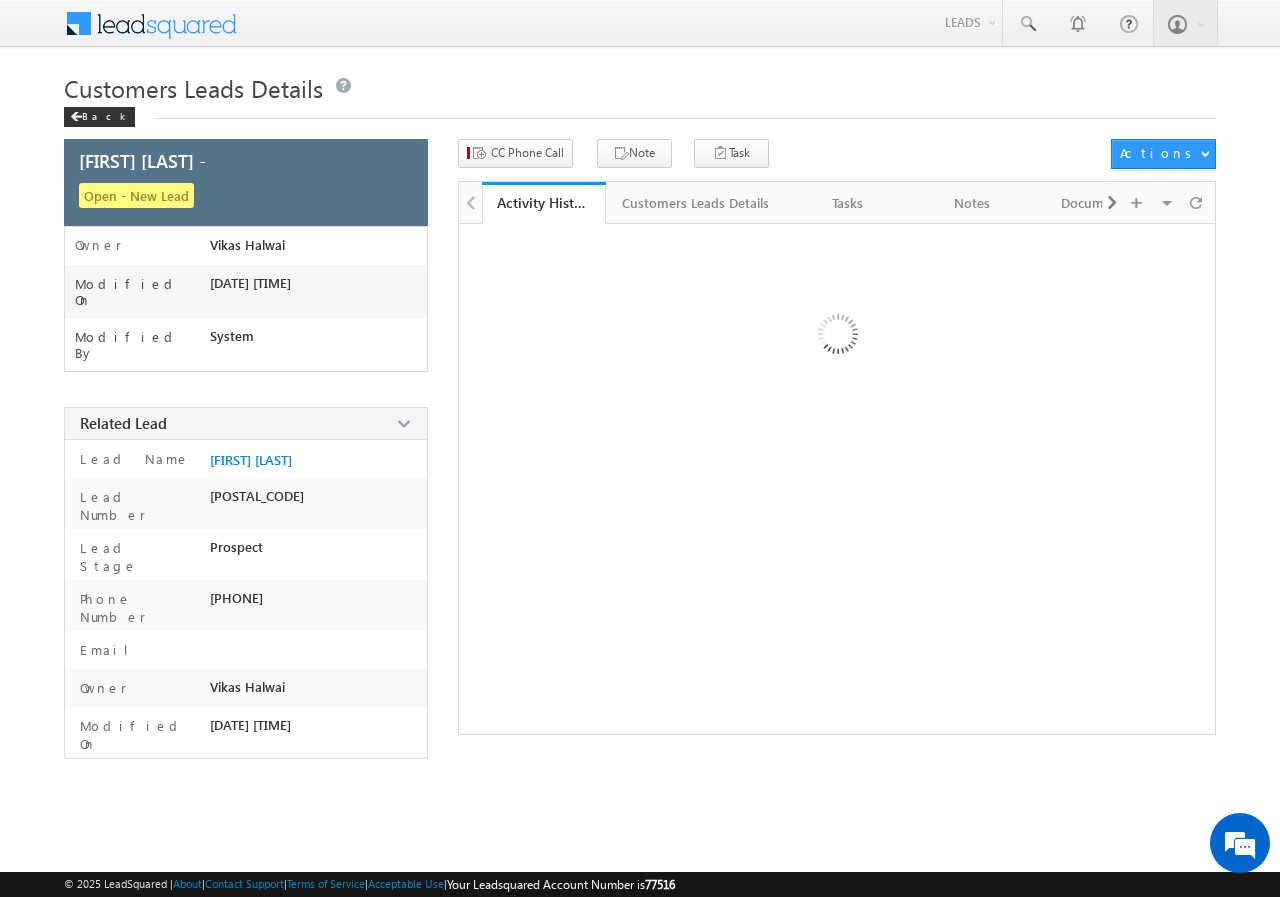 scroll, scrollTop: 0, scrollLeft: 0, axis: both 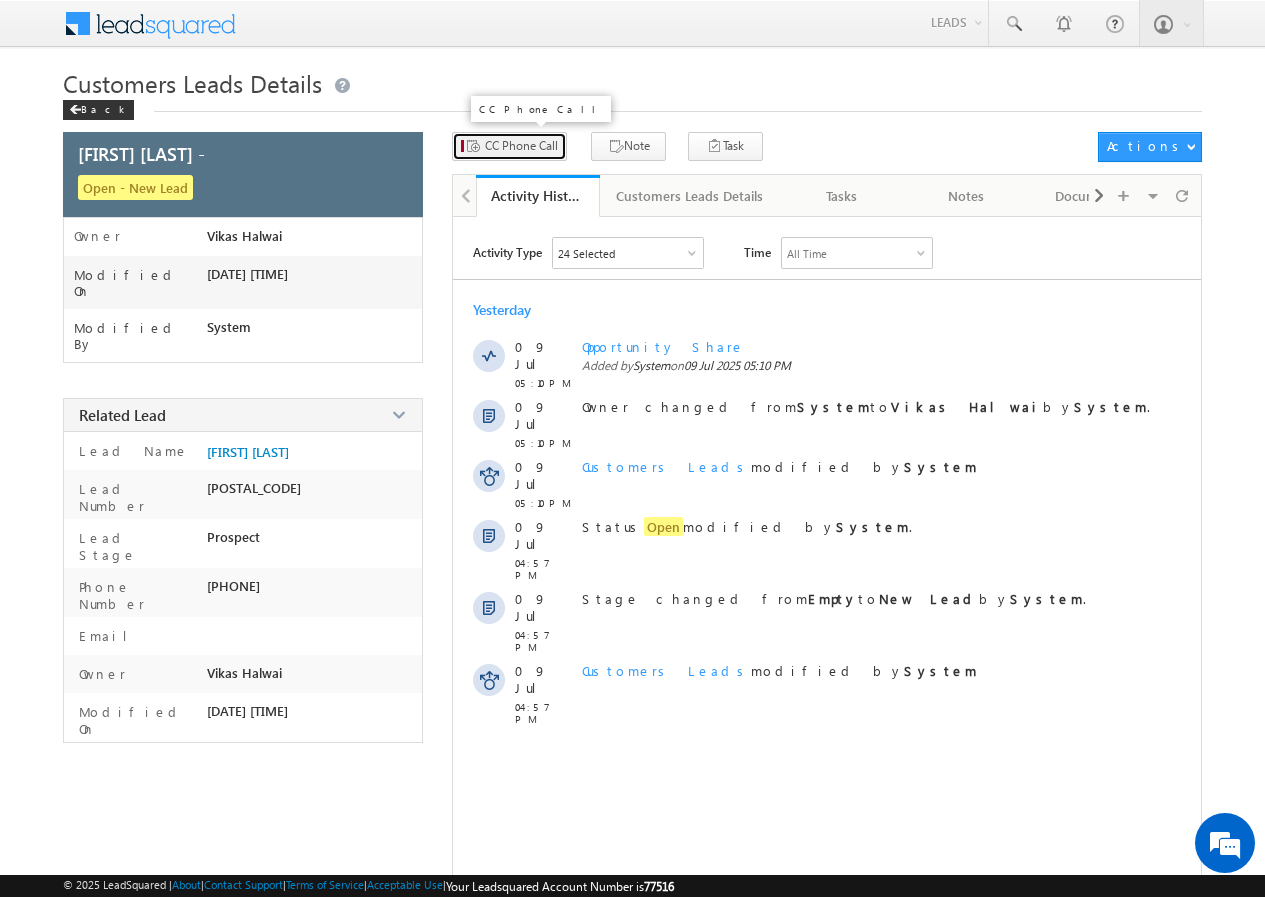 click on "CC Phone Call" at bounding box center (521, 146) 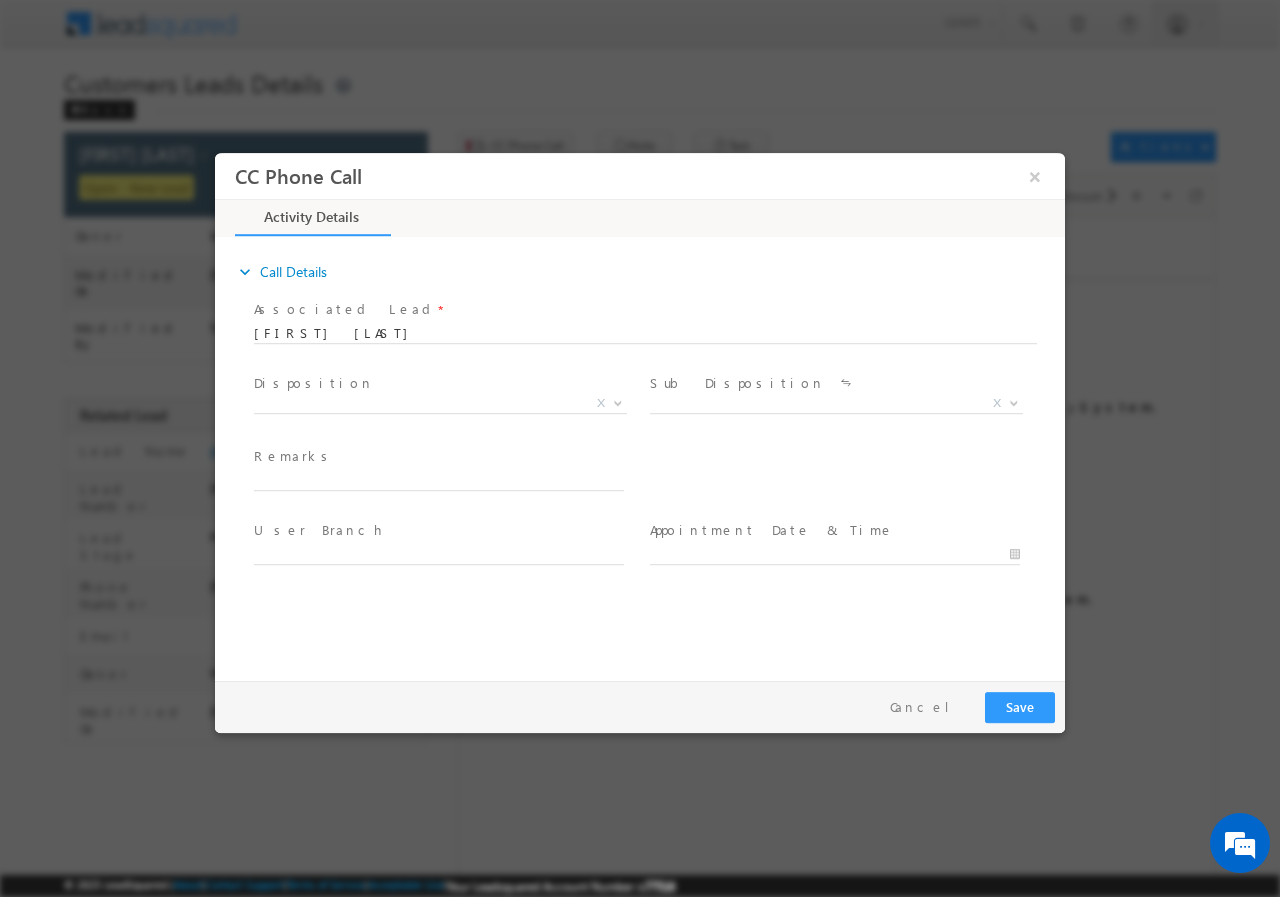 scroll, scrollTop: 0, scrollLeft: 0, axis: both 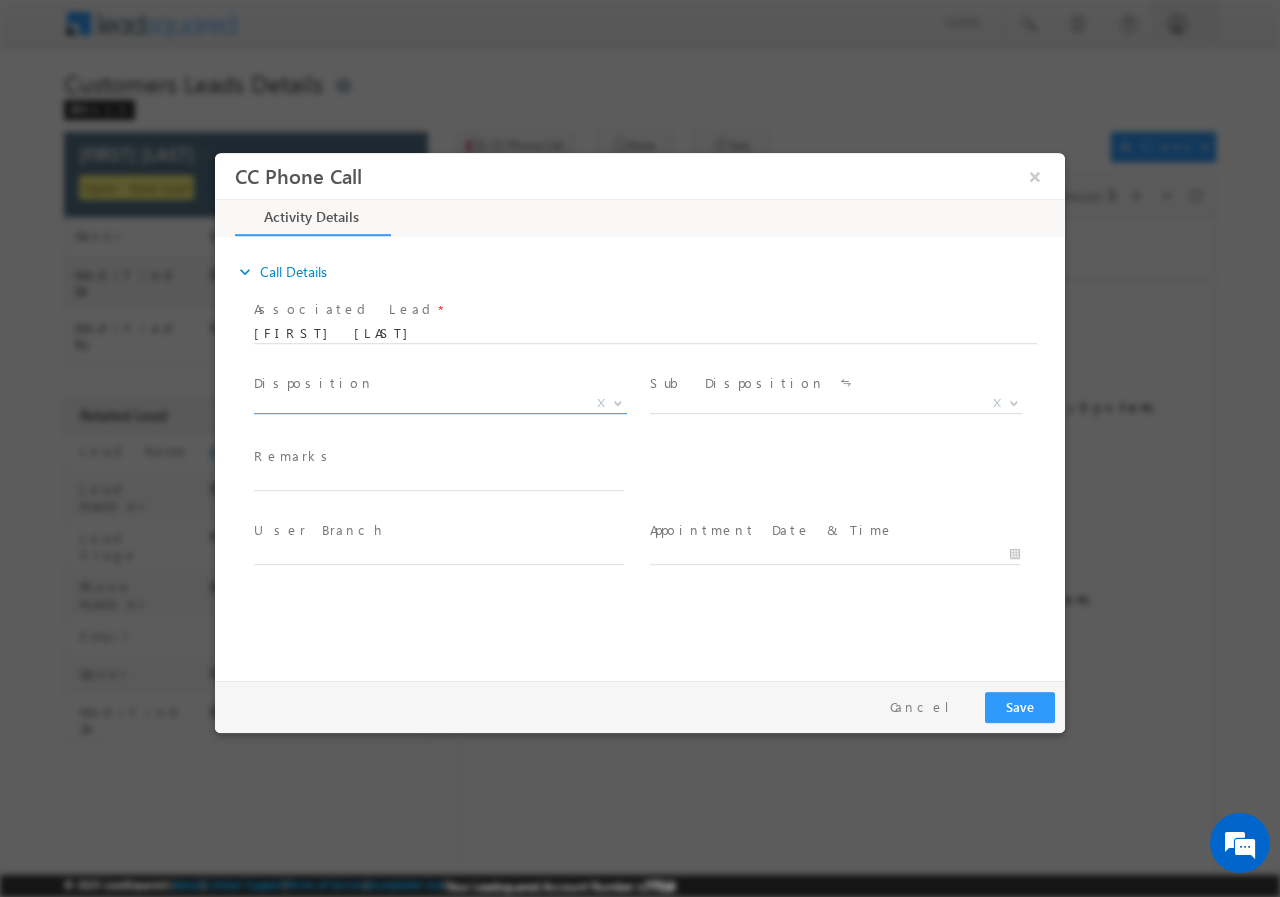 click on "X" at bounding box center [440, 403] 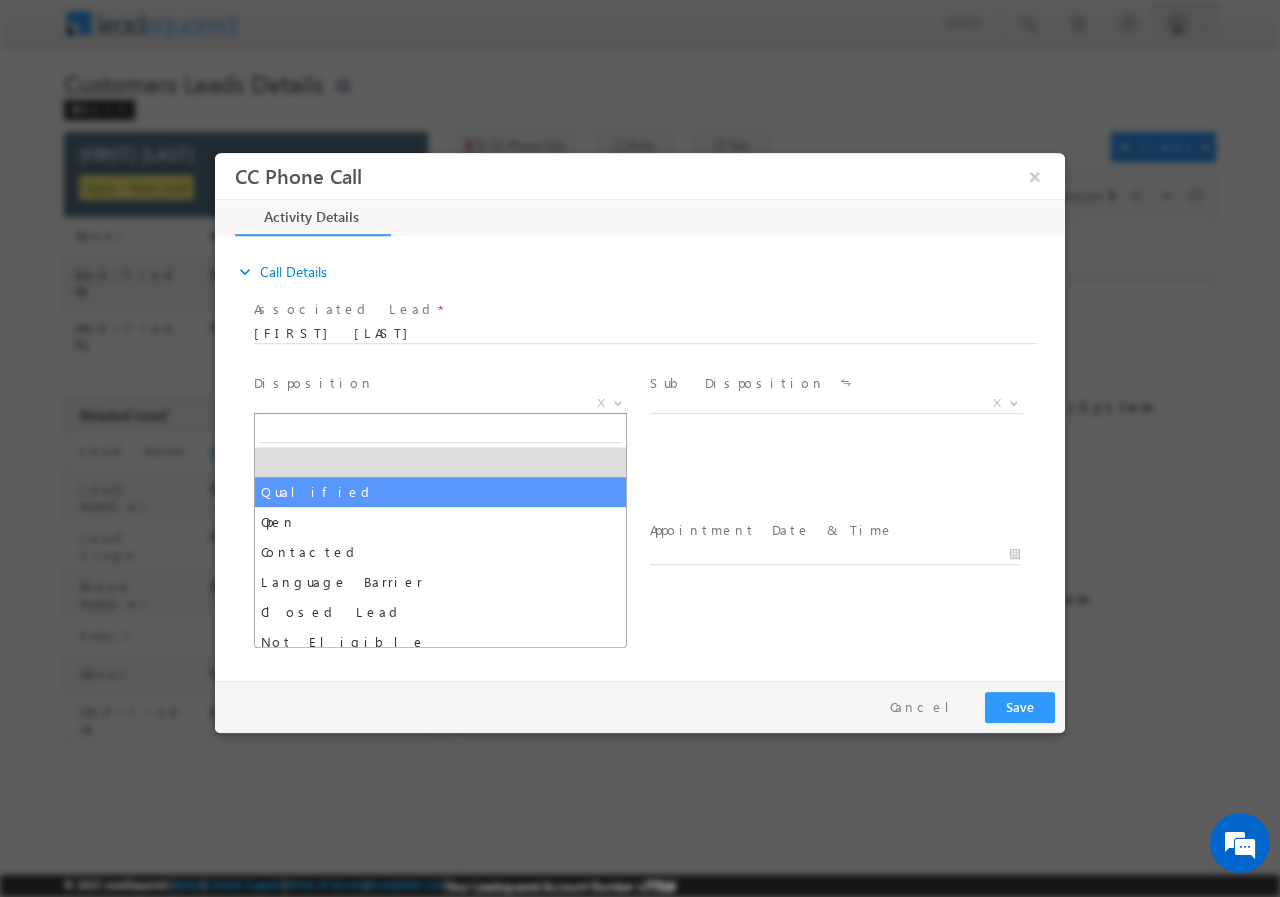 select on "Qualified" 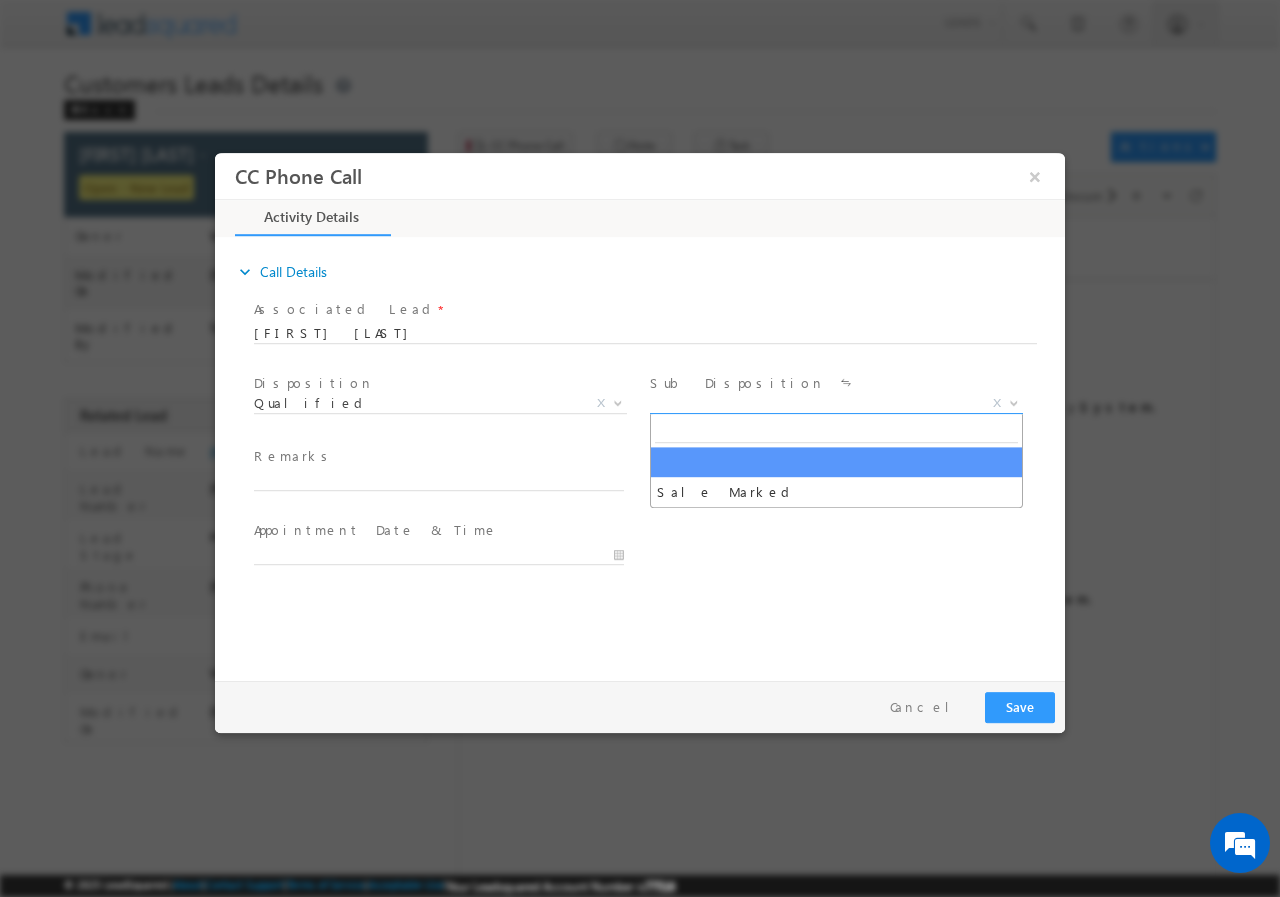 click on "X" at bounding box center [836, 403] 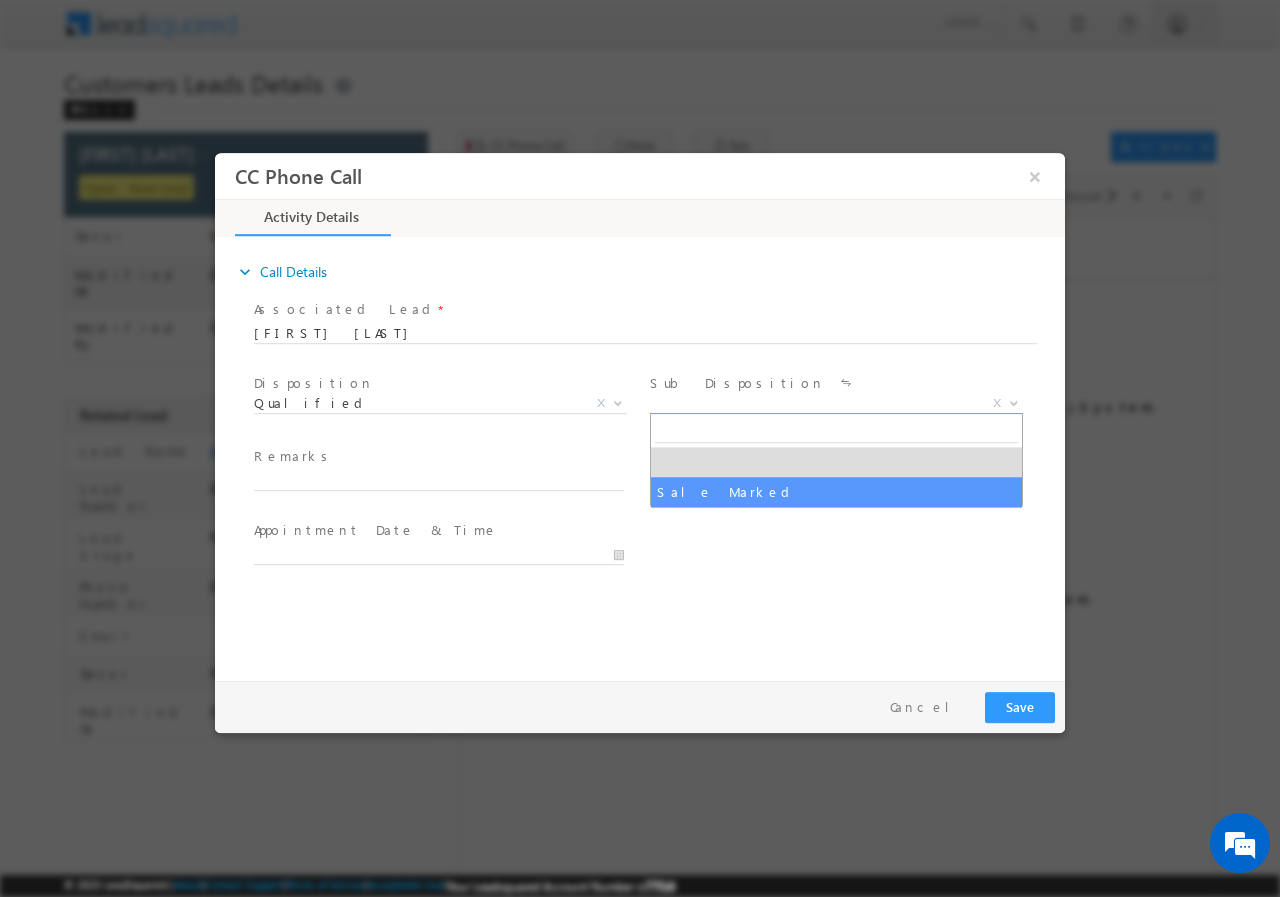 select on "Sale Marked" 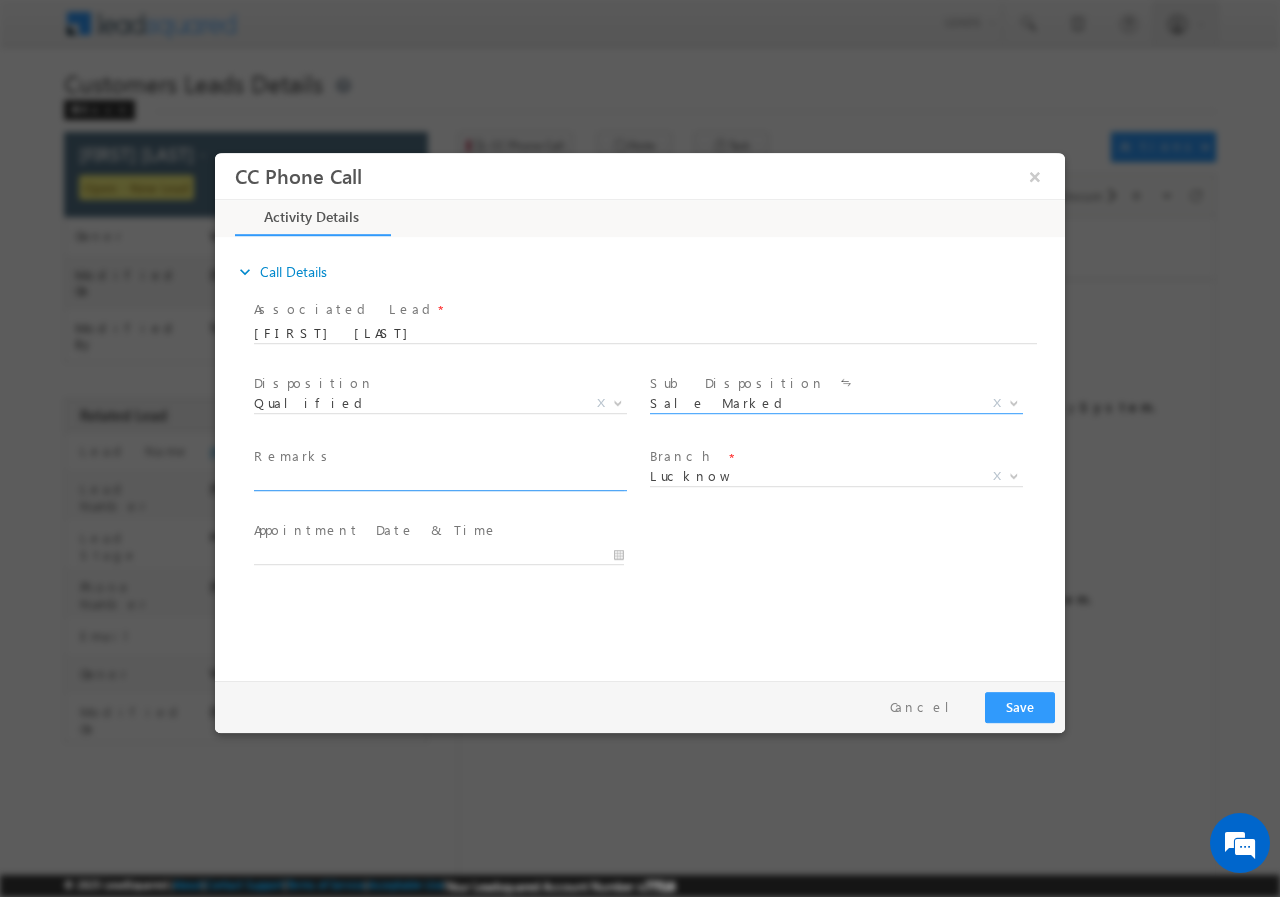 click at bounding box center [448, 481] 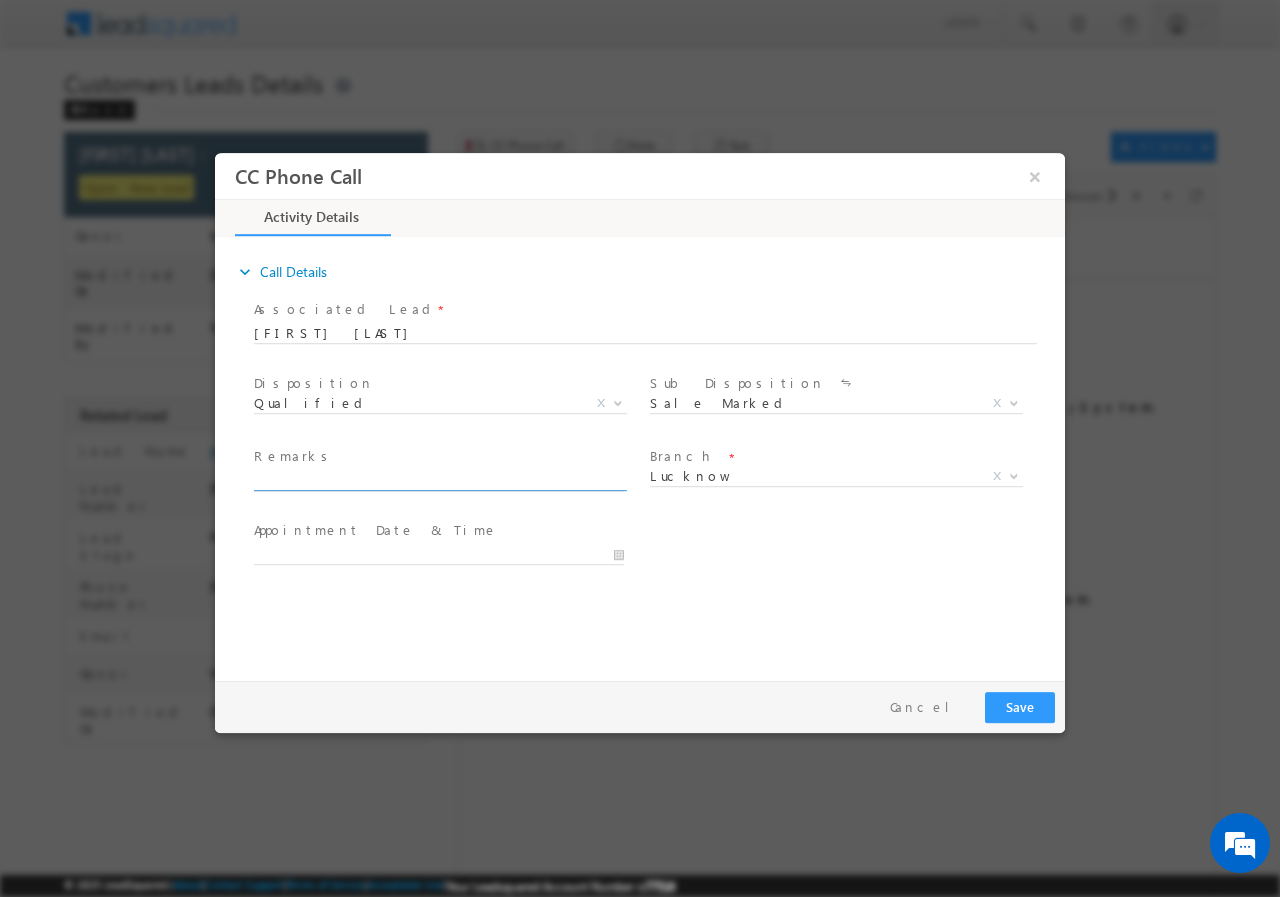 click at bounding box center [439, 480] 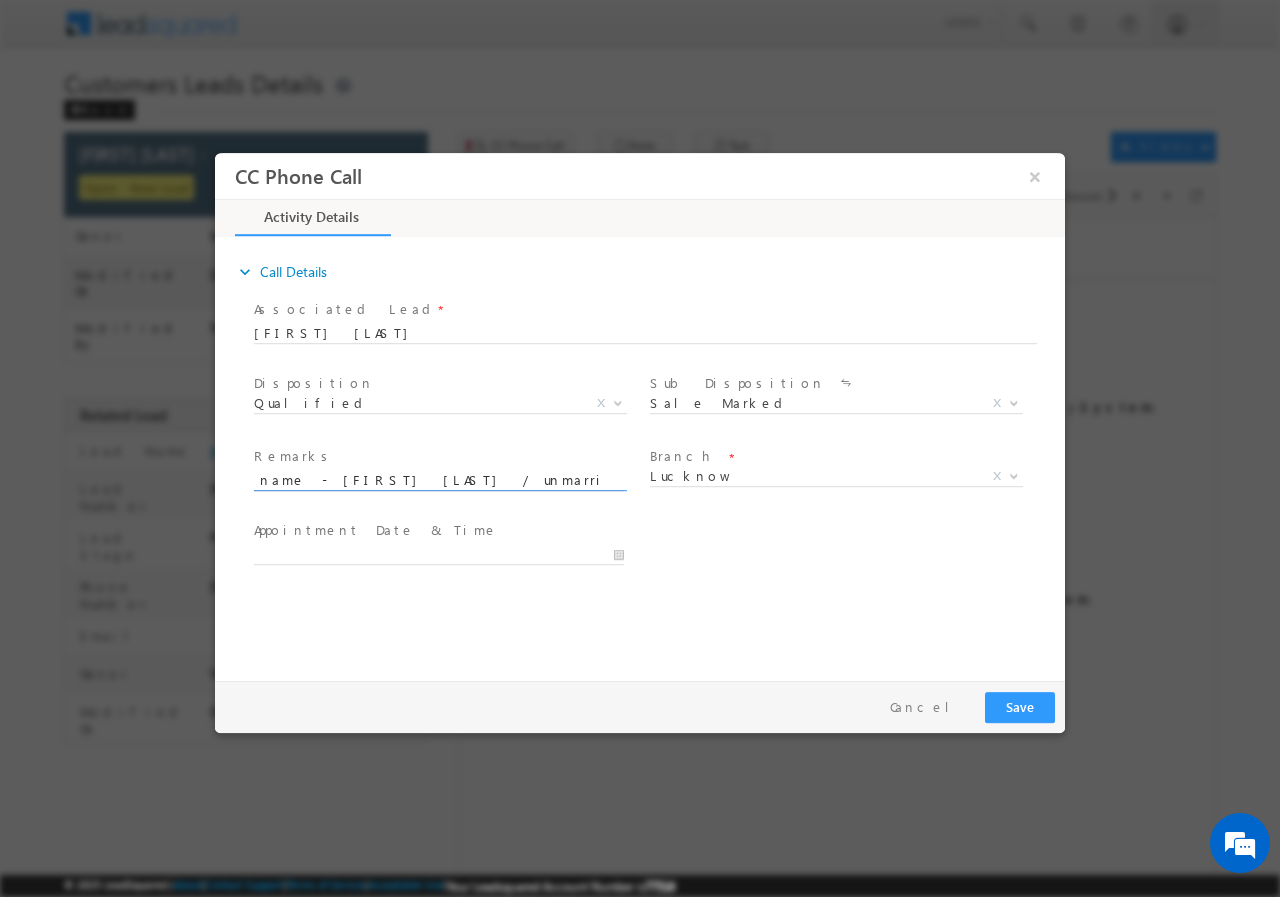 scroll, scrollTop: 0, scrollLeft: 98, axis: horizontal 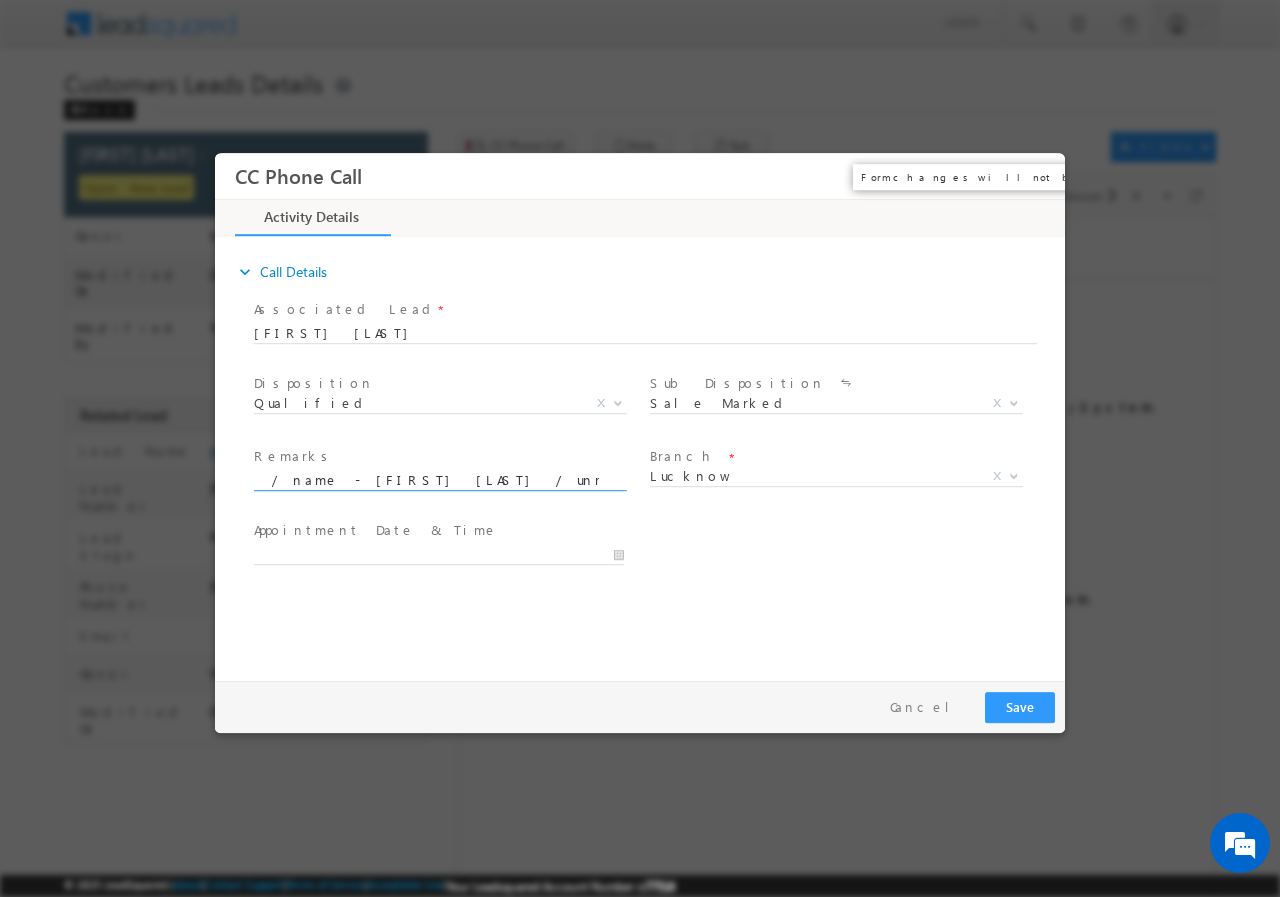 type on "557314 / name - vijay pal / unmarried / age : 25 lv - 20lac / pv - 25lac / self employed / shanti enterprises / 8yrs / income - 3lac / Emi - 8k /  Add - indira nagar near munsi puniya metro station L" 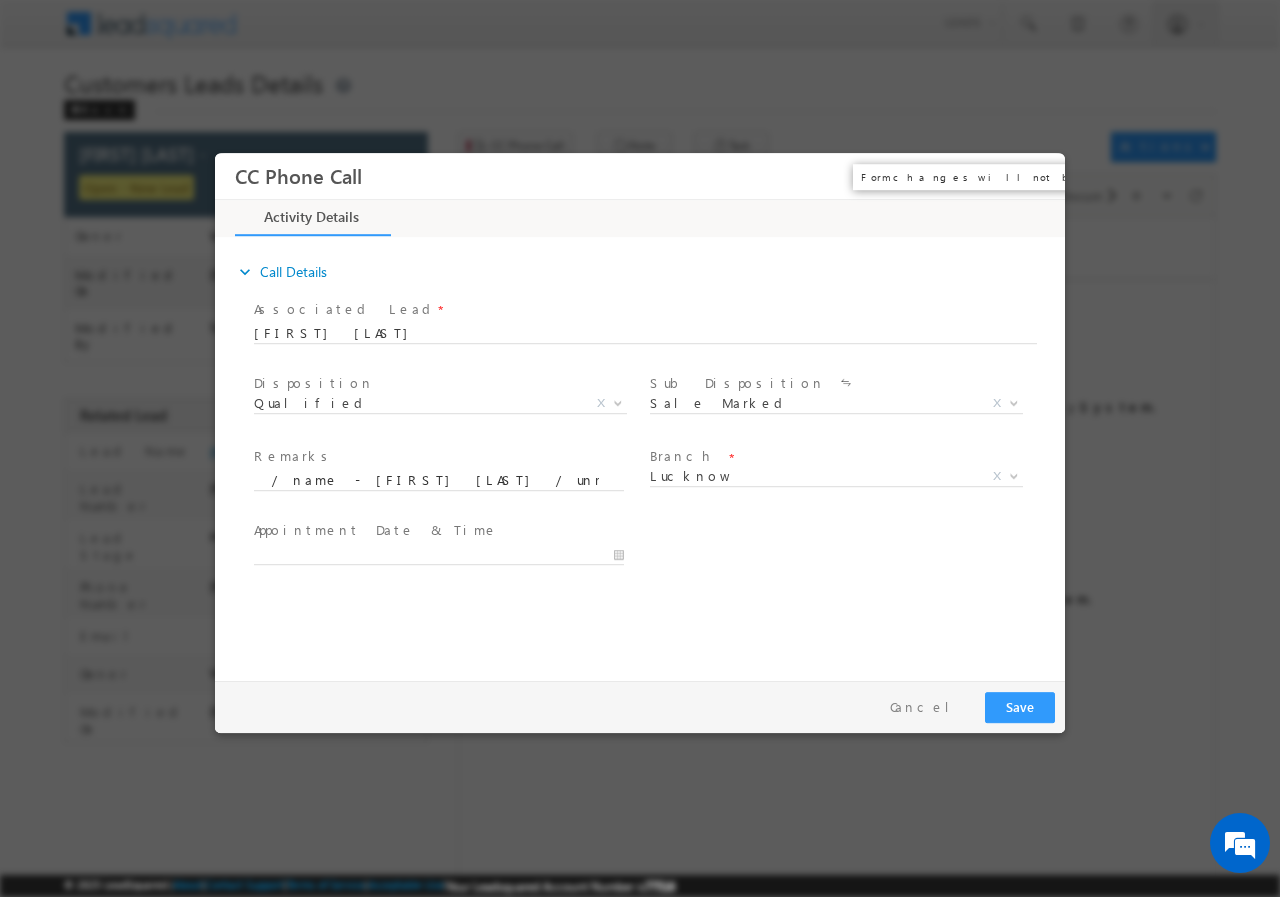 click on "×" at bounding box center (1035, 175) 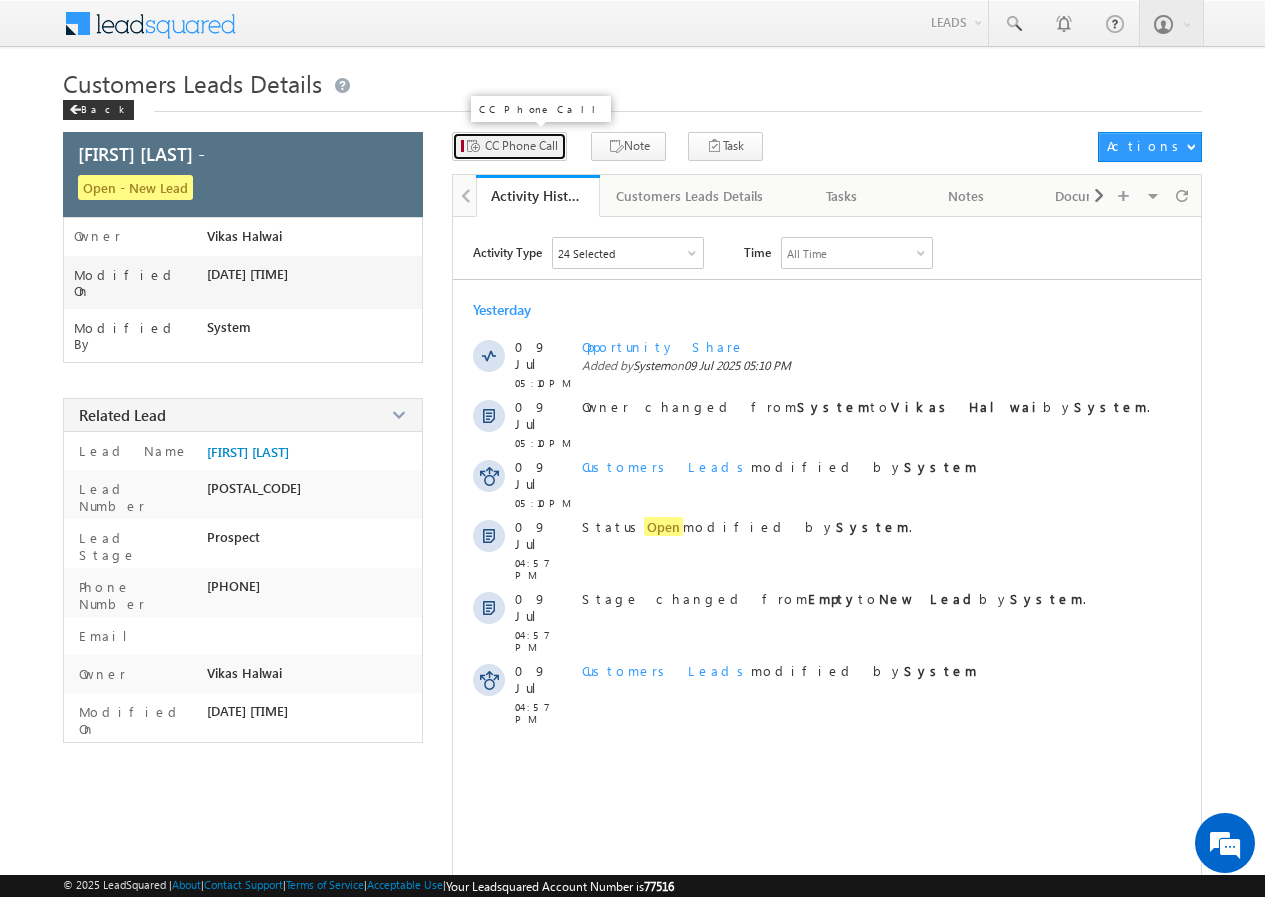 click on "CC Phone Call" at bounding box center [509, 146] 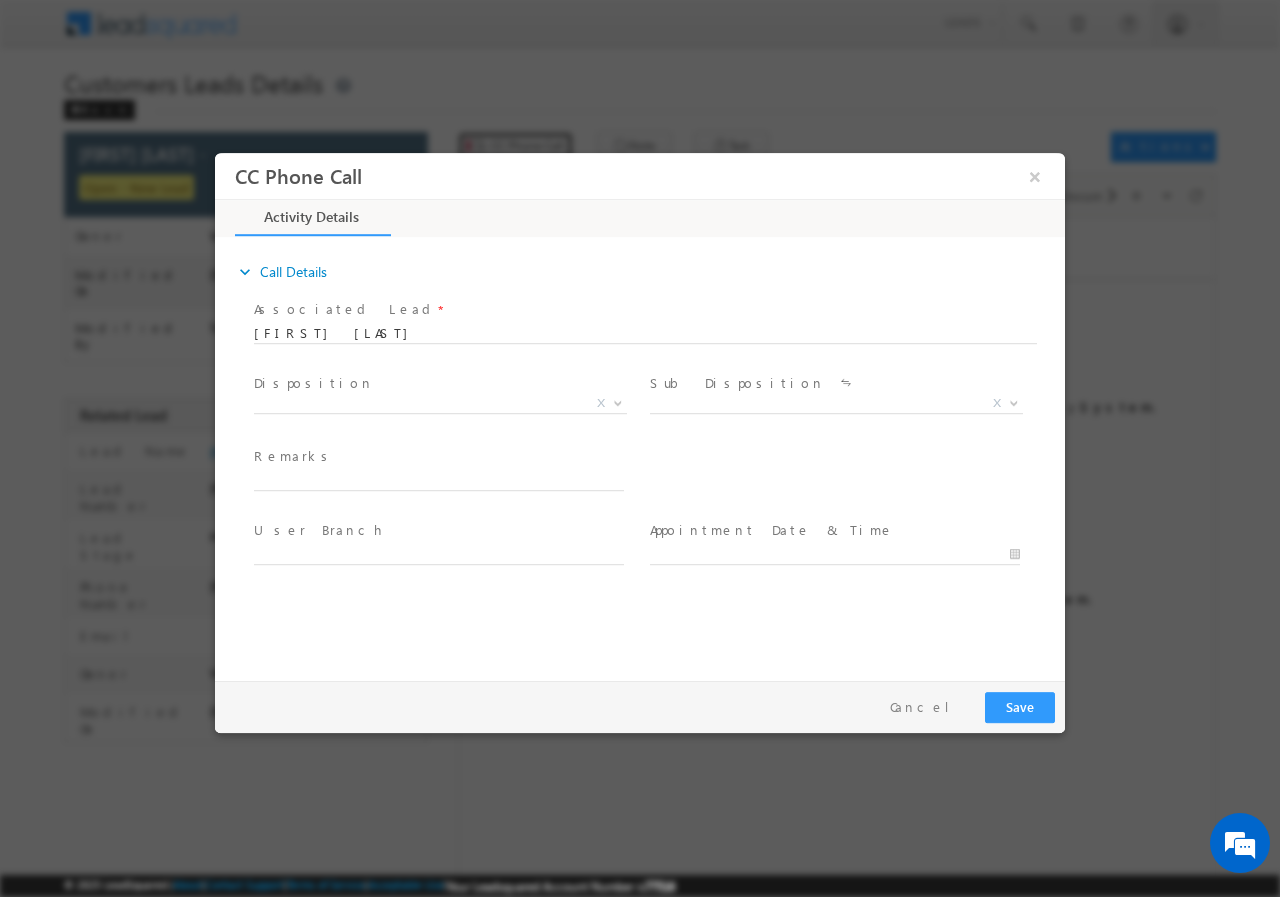 scroll, scrollTop: 0, scrollLeft: 0, axis: both 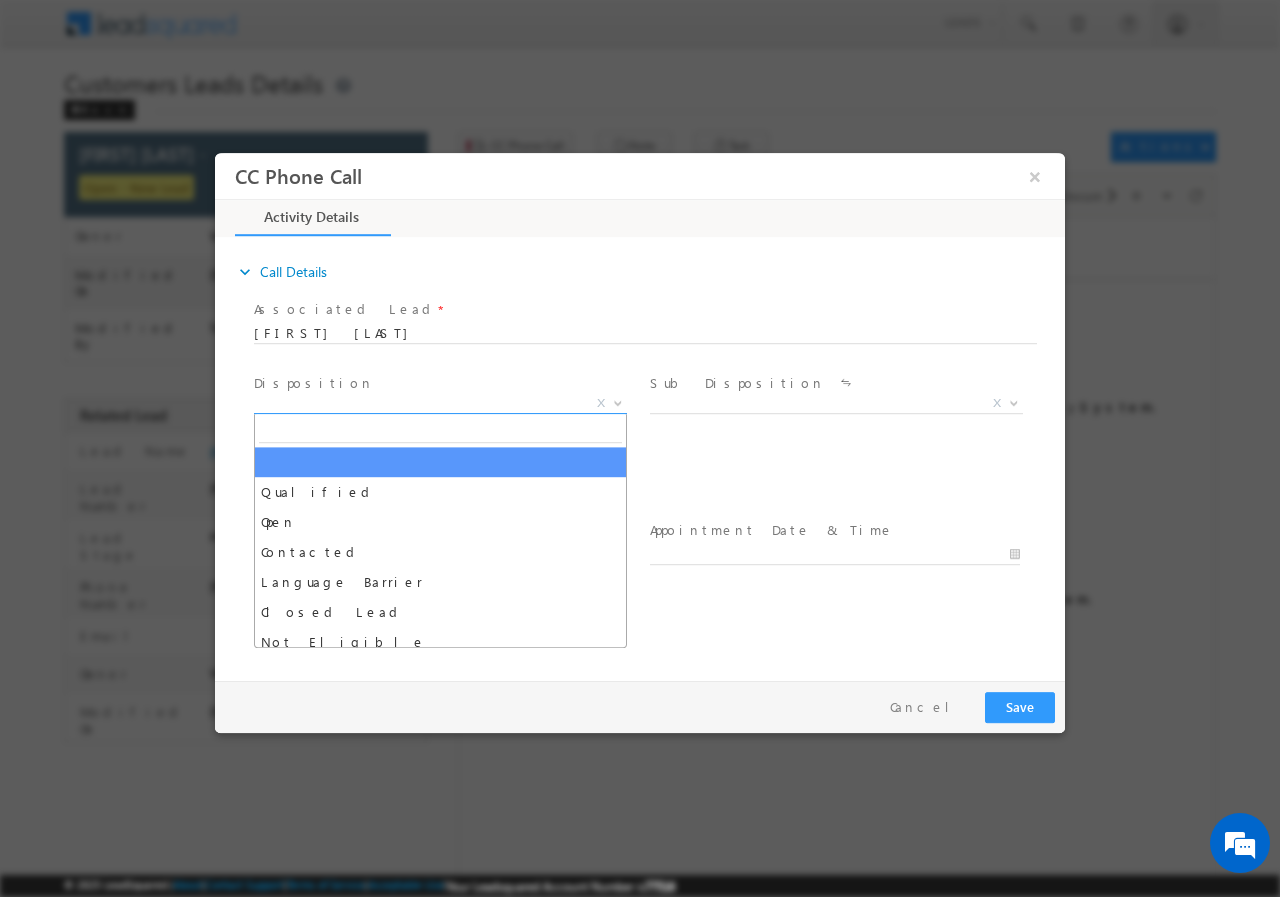 click on "X" at bounding box center [440, 403] 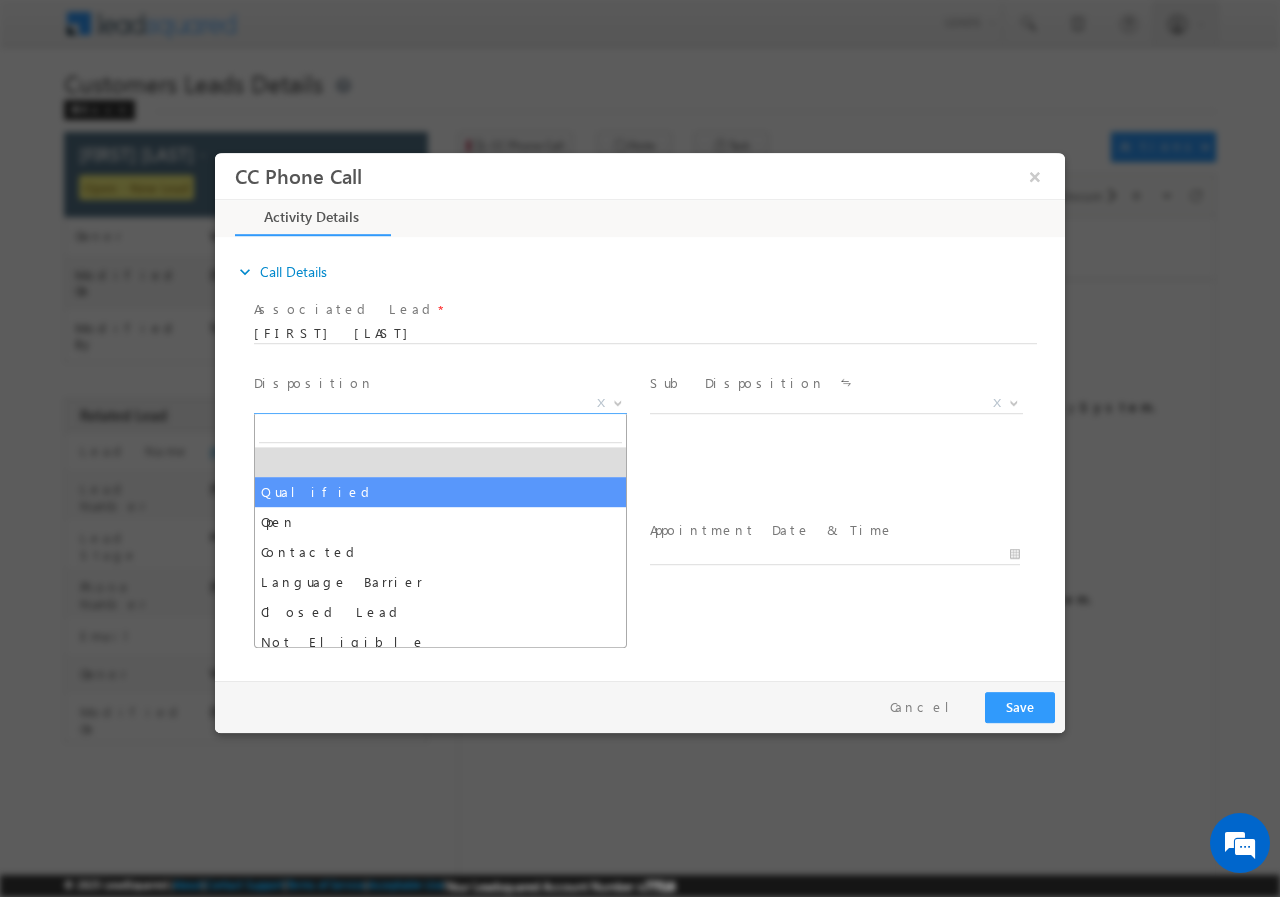 select on "Qualified" 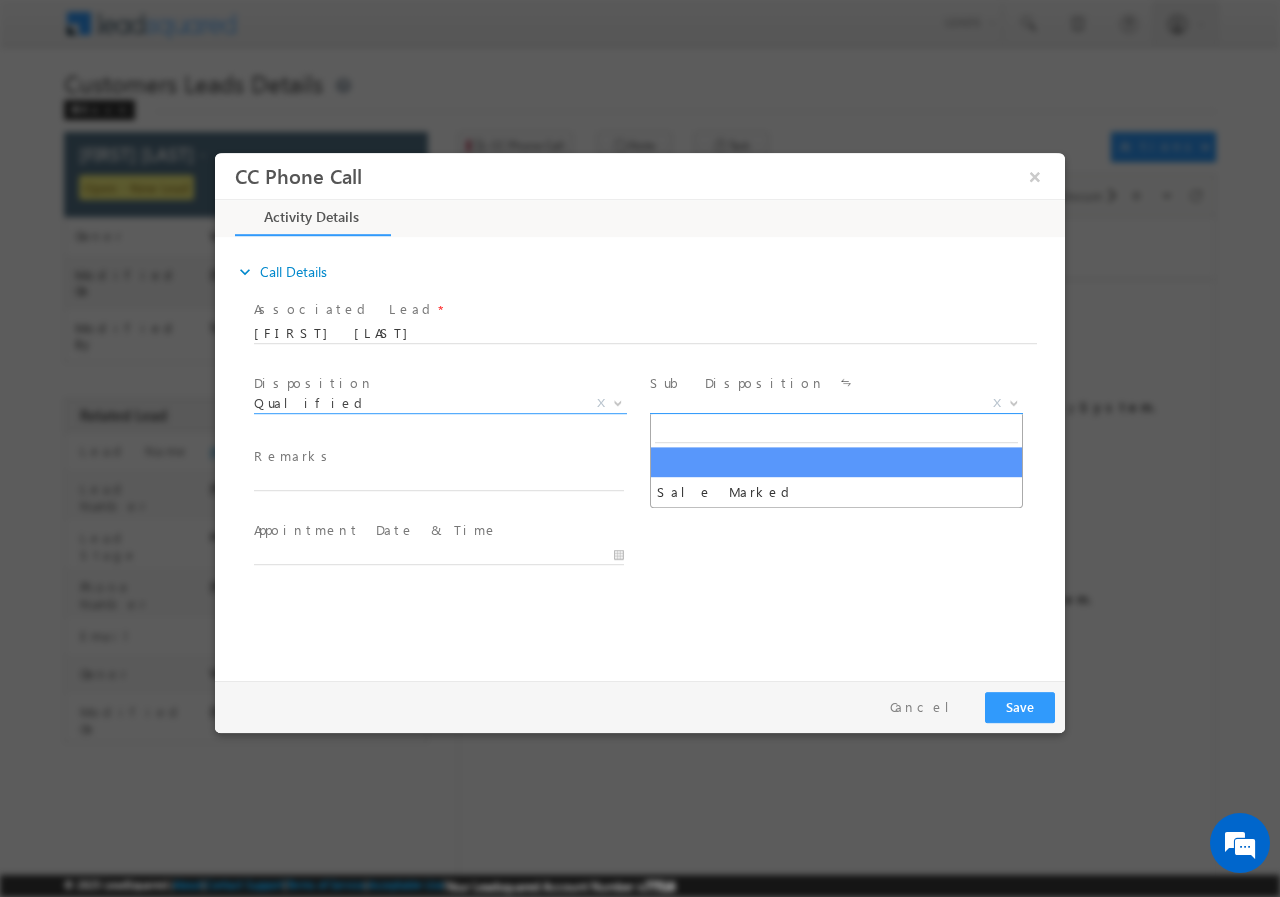 click on "X" at bounding box center (836, 403) 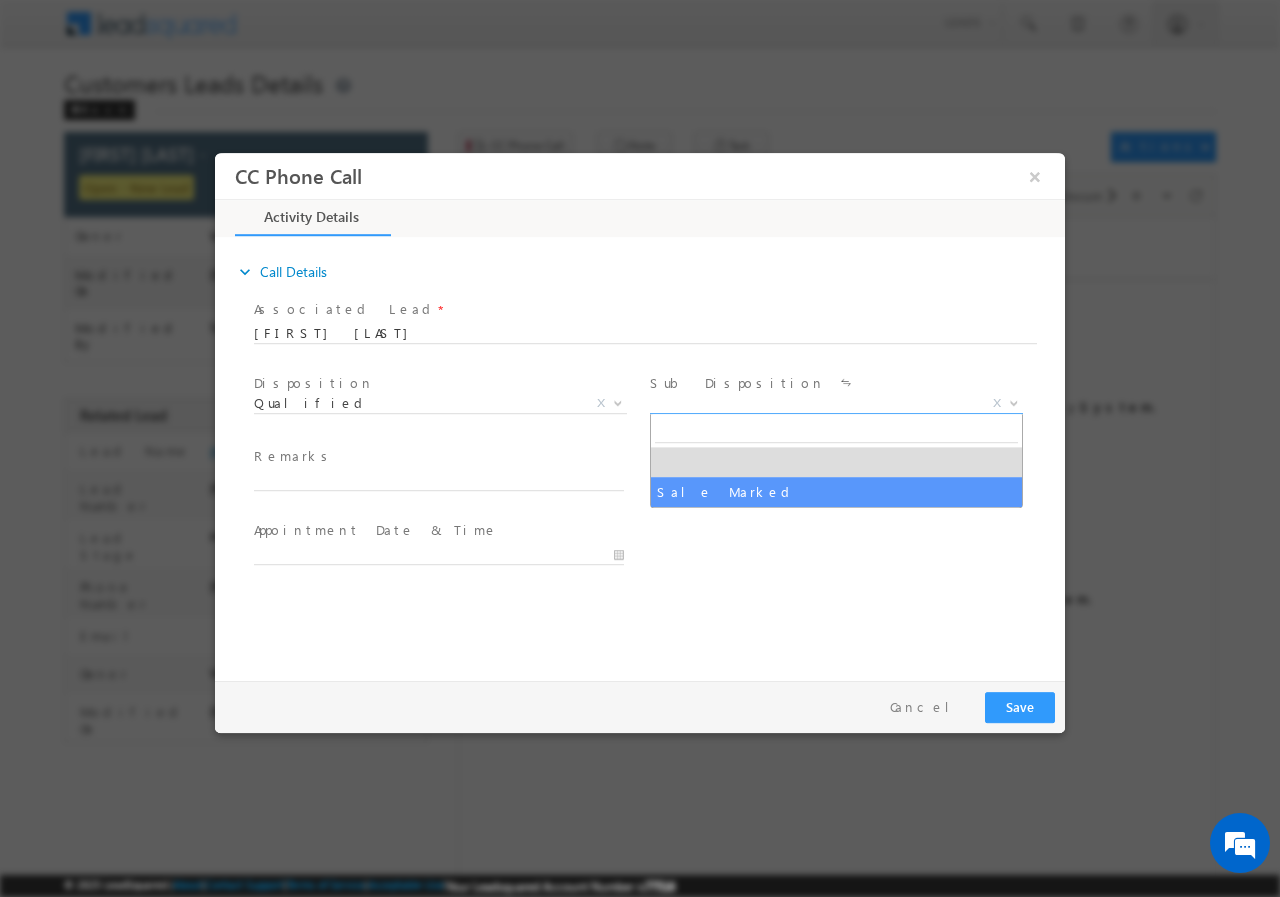 drag, startPoint x: 687, startPoint y: 484, endPoint x: 504, endPoint y: 489, distance: 183.0683 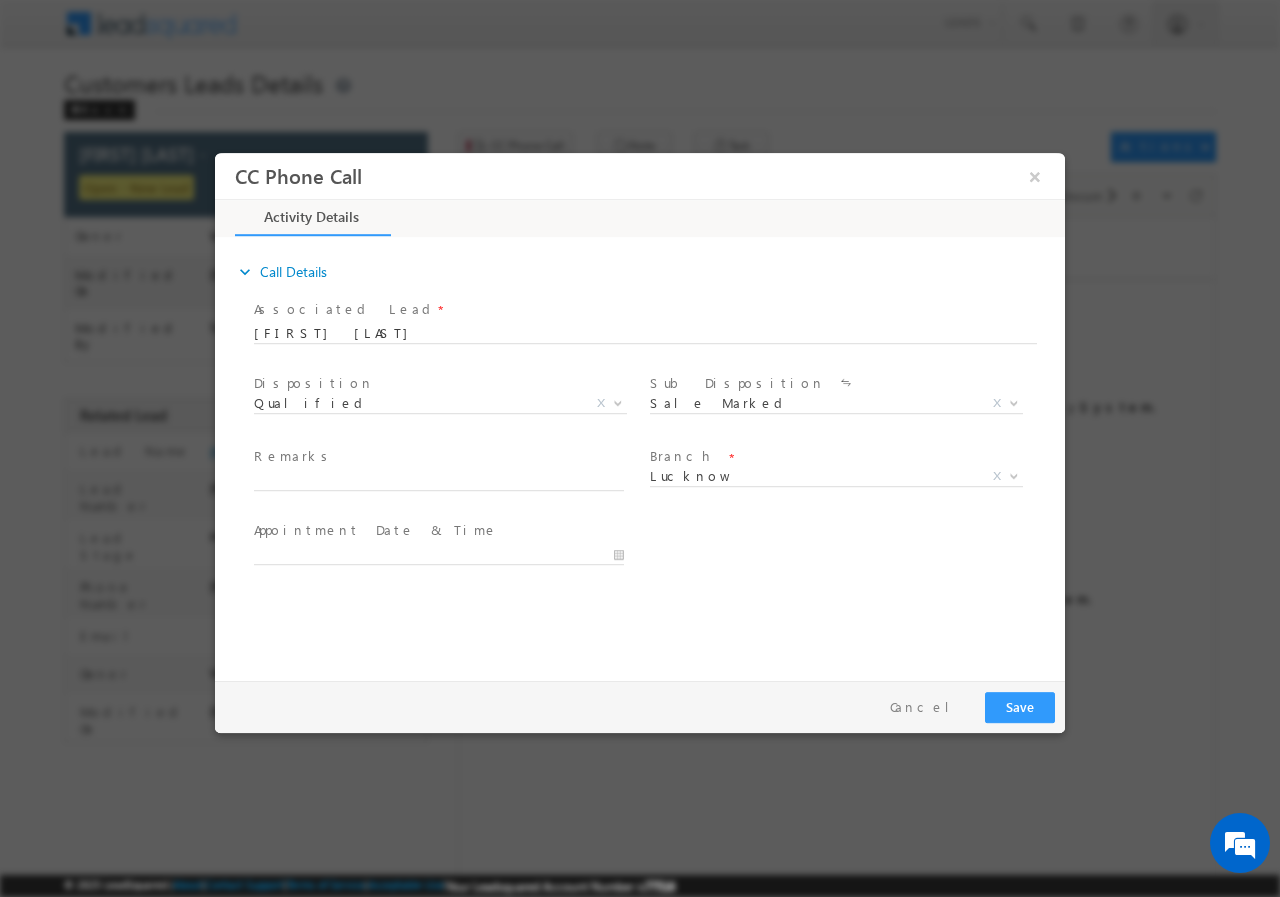 drag, startPoint x: 436, startPoint y: 489, endPoint x: 417, endPoint y: 496, distance: 20.248457 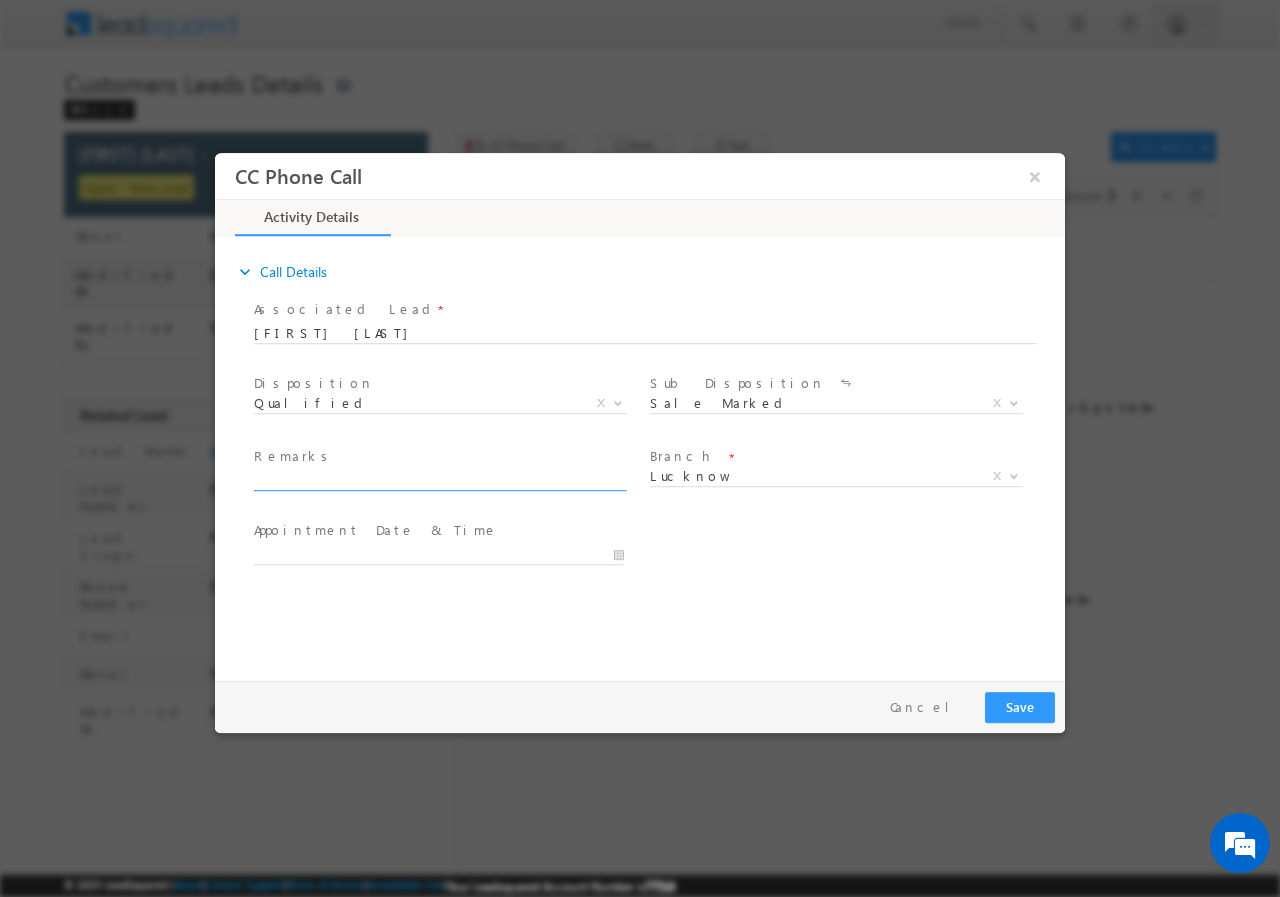 paste on "557314 / name - vijay pal / home purchase / nagar nigam / unmarried / age : 25 lv - 20lac / pv - 25lac / self employed / shanti enterprises / 8yrs / income - 3lac / Emi - 8k /  Add - indira nagar nea" 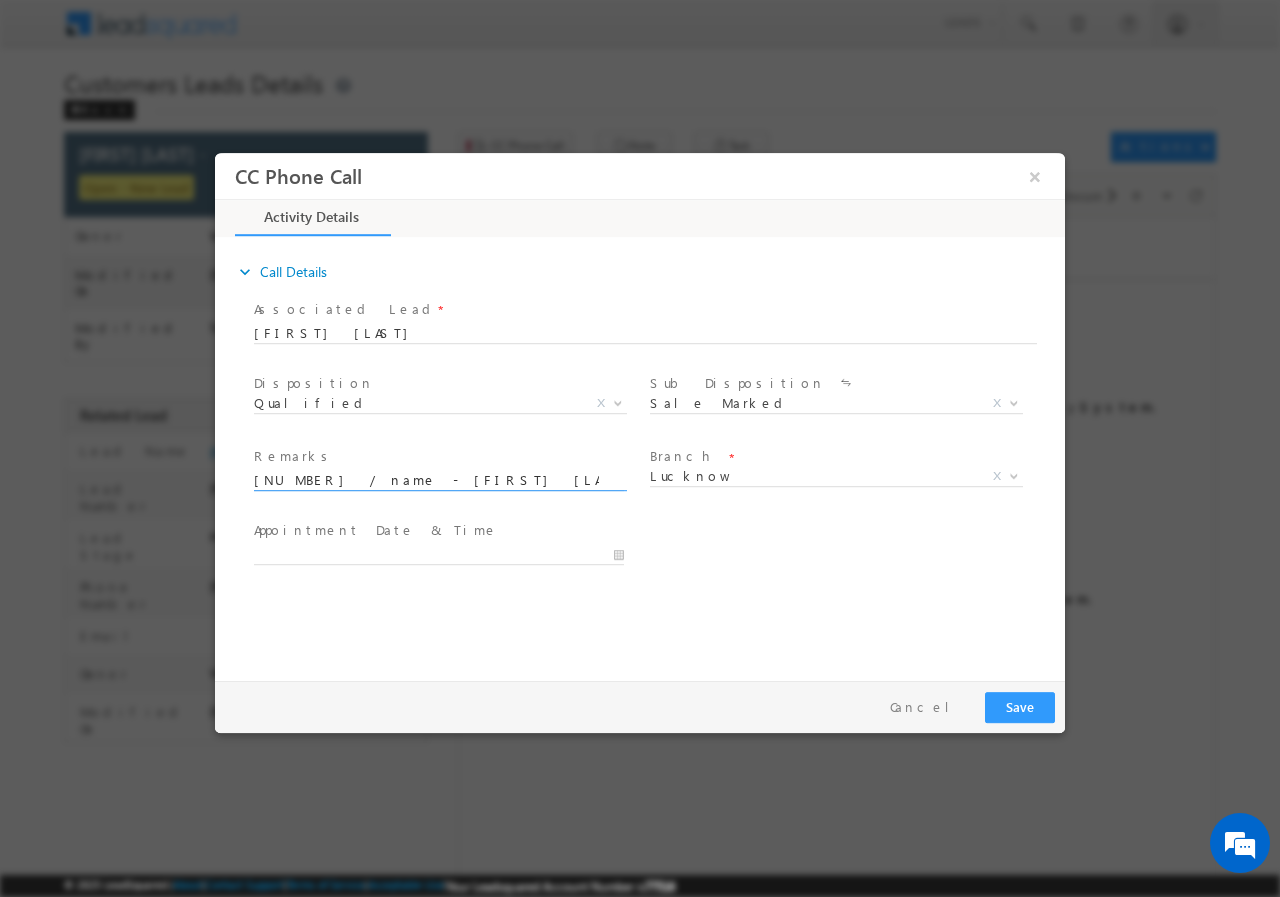 scroll, scrollTop: 0, scrollLeft: 774, axis: horizontal 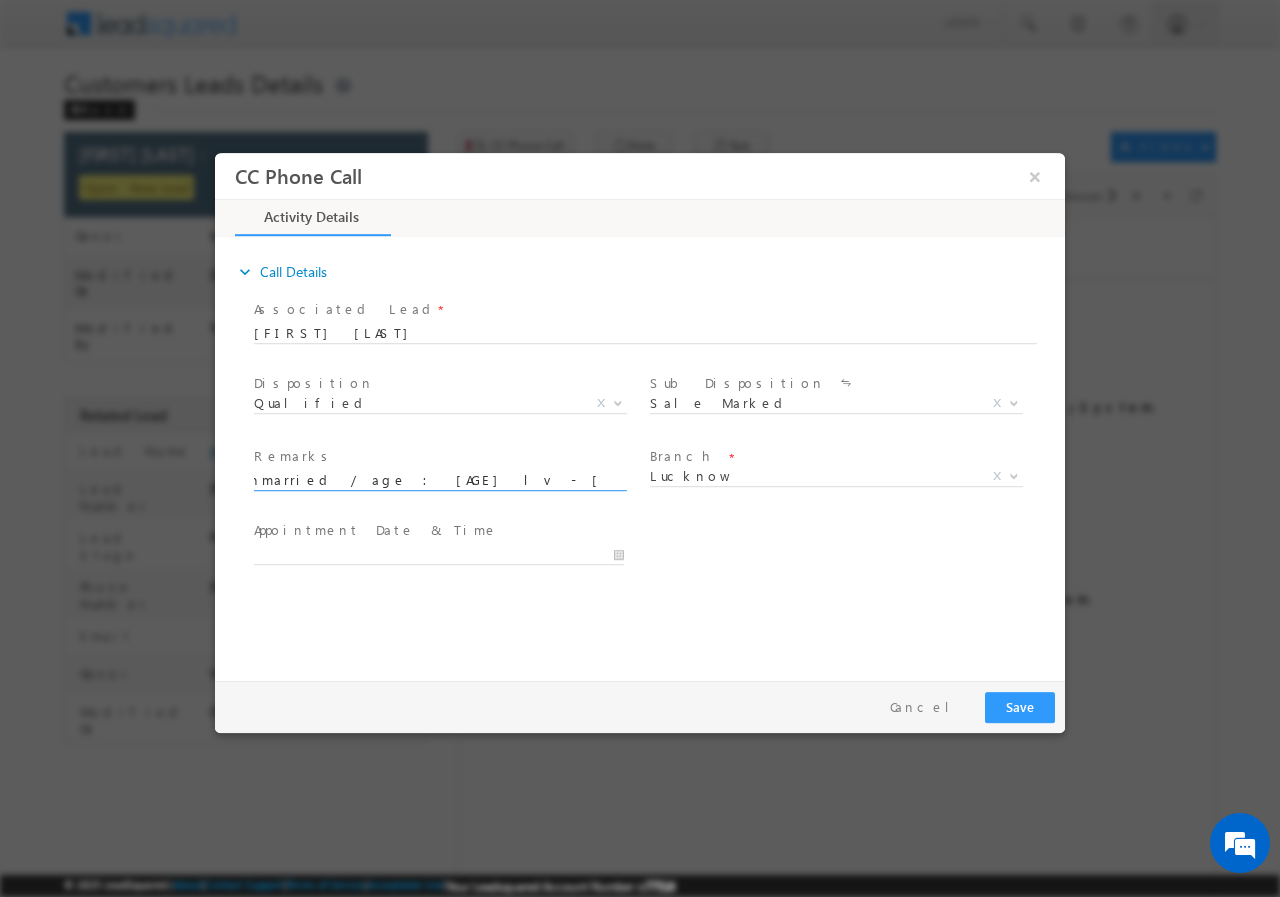 type on "557314 / name - vijay pal / home purchase / nagar nigam / unmarried / age : 25 lv - 20lac / pv - 25lac / self employed / shanti enterprises / 8yrs / income - 3lac / Emi - 8k /  Add - indira nagar nea" 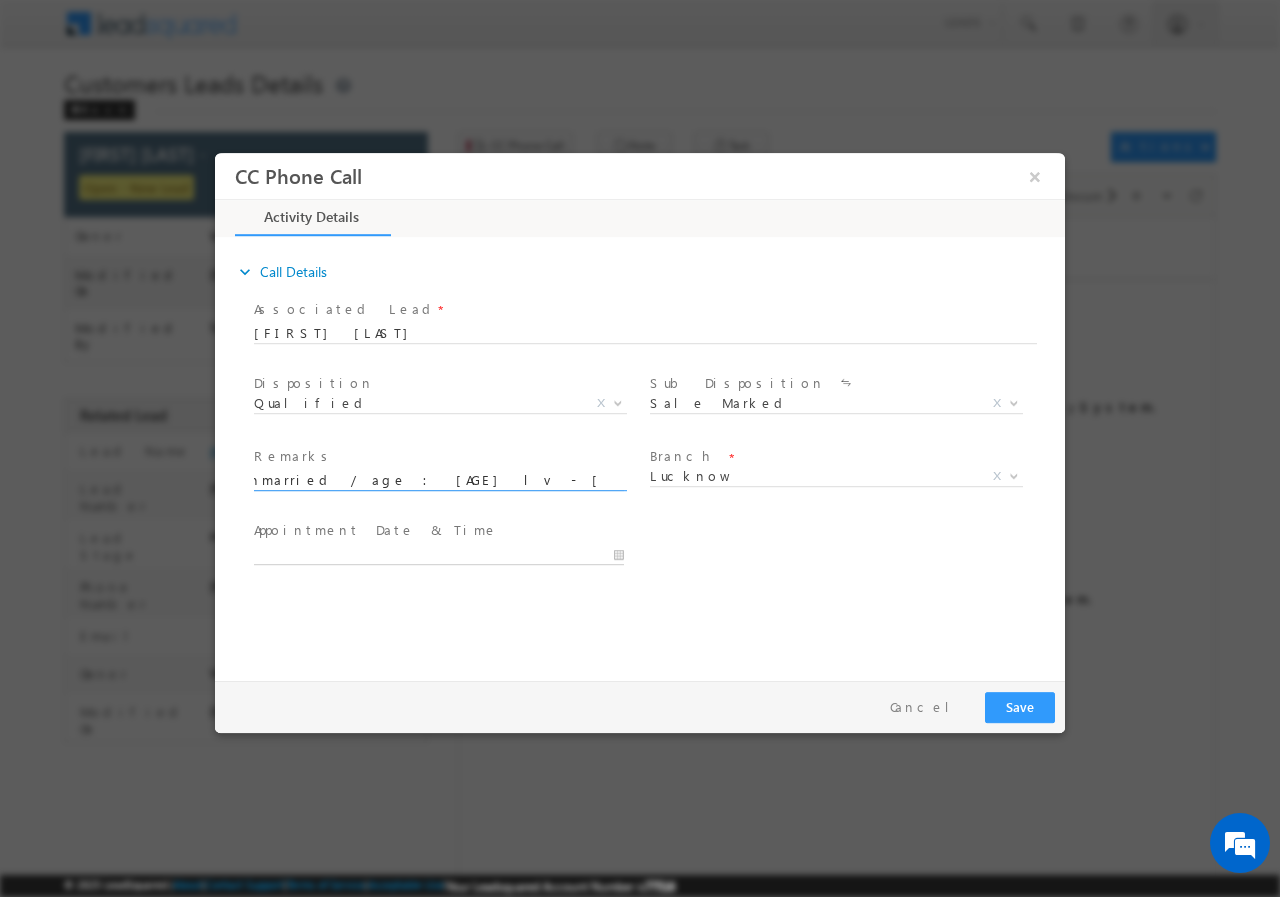 type on "07/10/2025 10:10 AM" 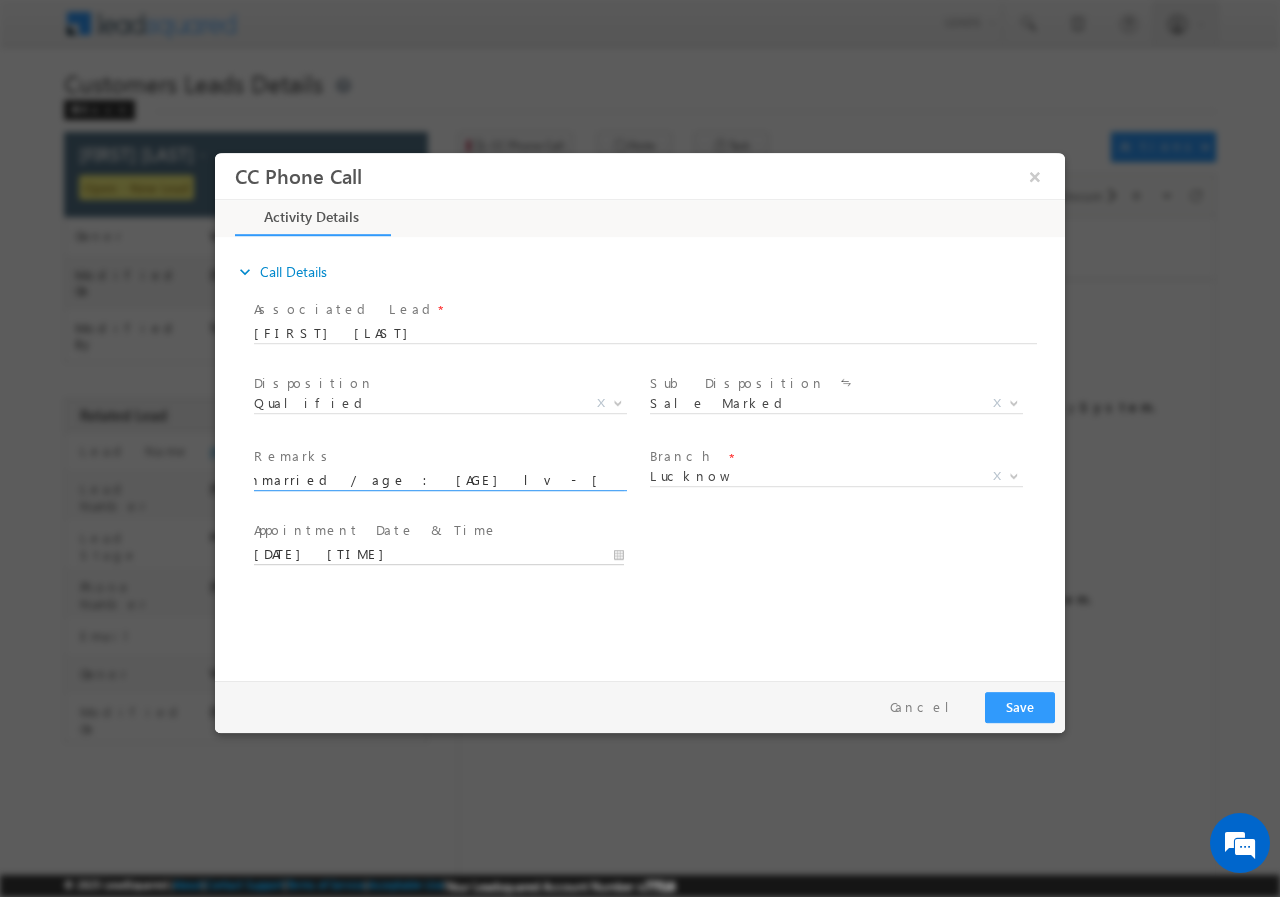 click on "07/10/2025 10:10 AM" at bounding box center [439, 554] 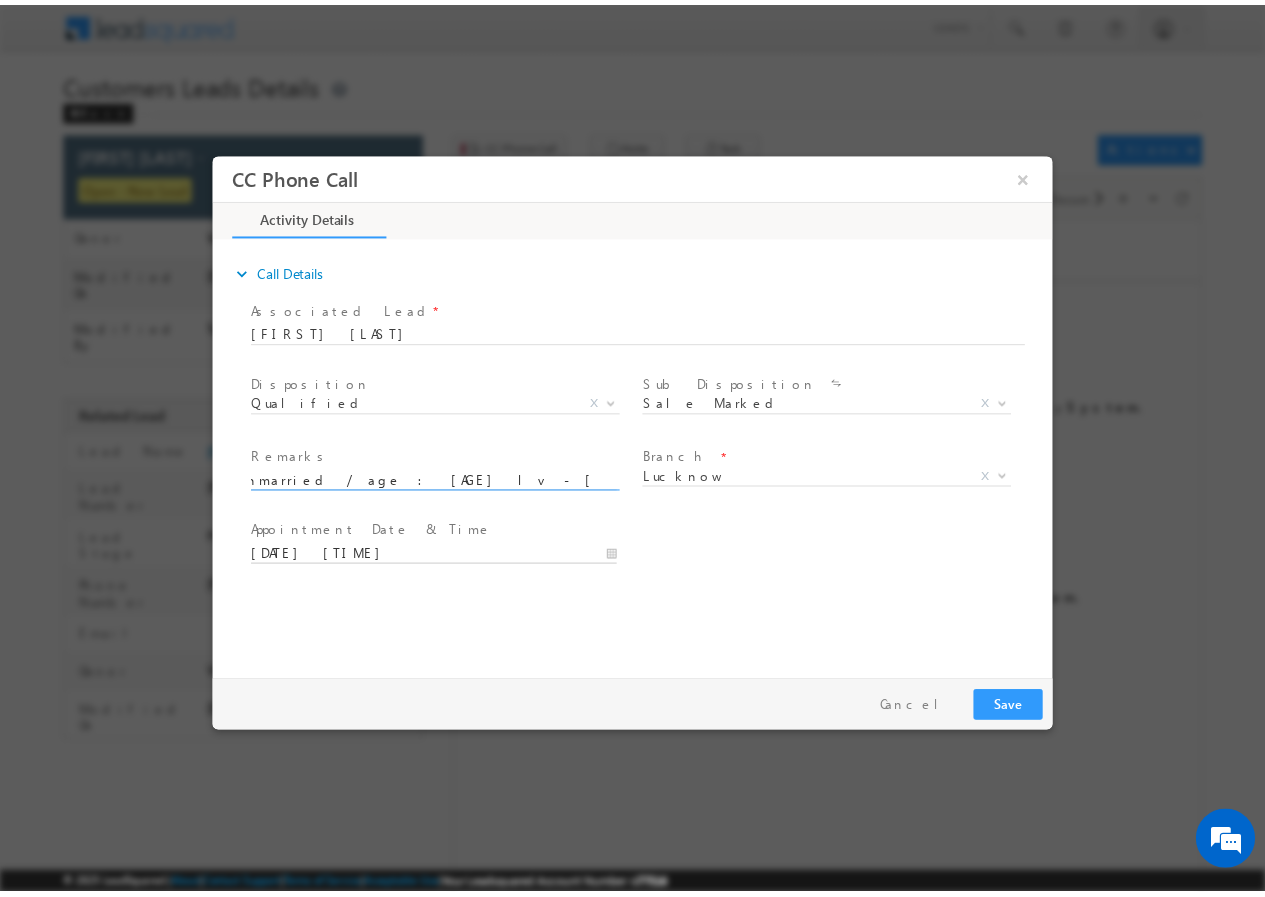 scroll, scrollTop: 0, scrollLeft: 0, axis: both 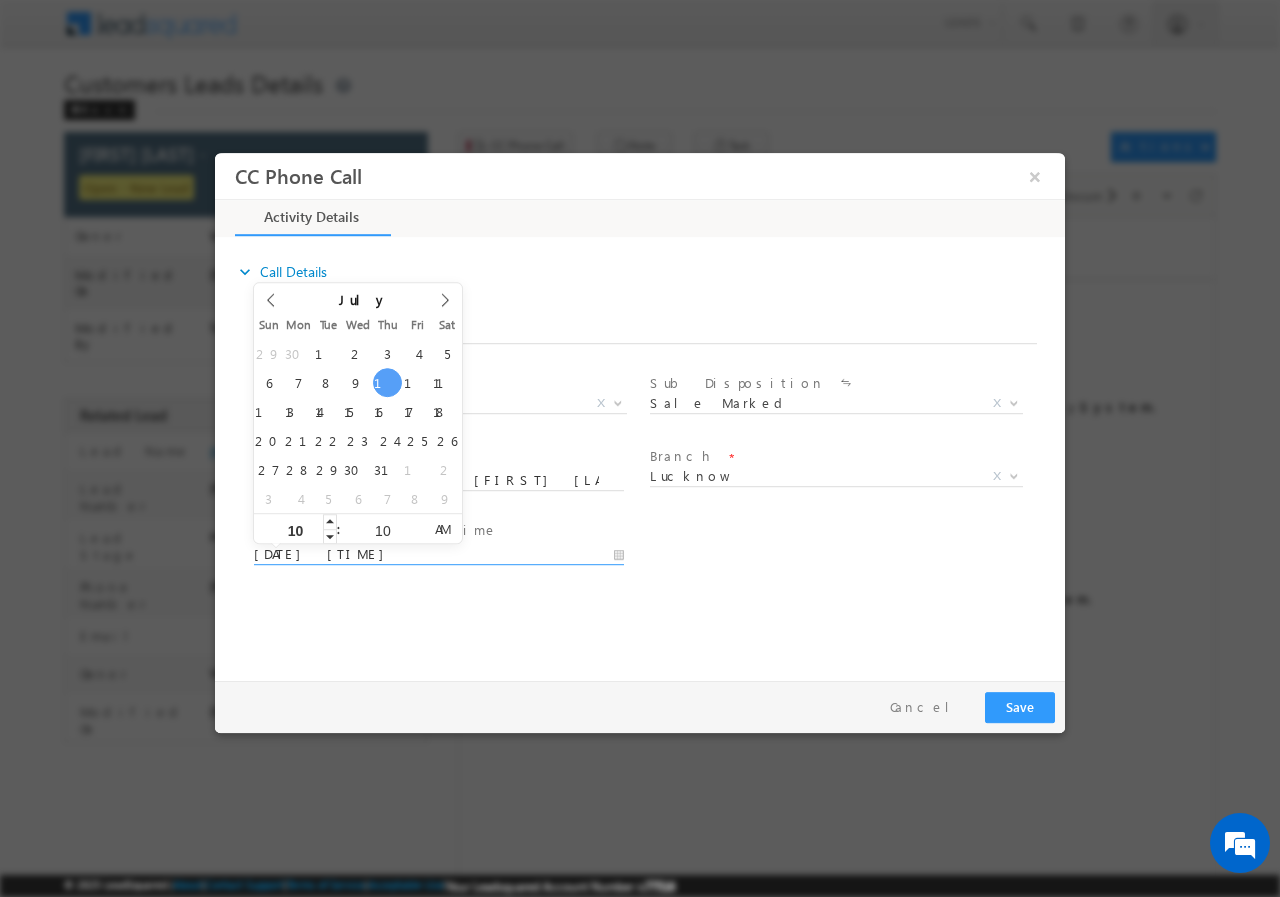 type on "1" 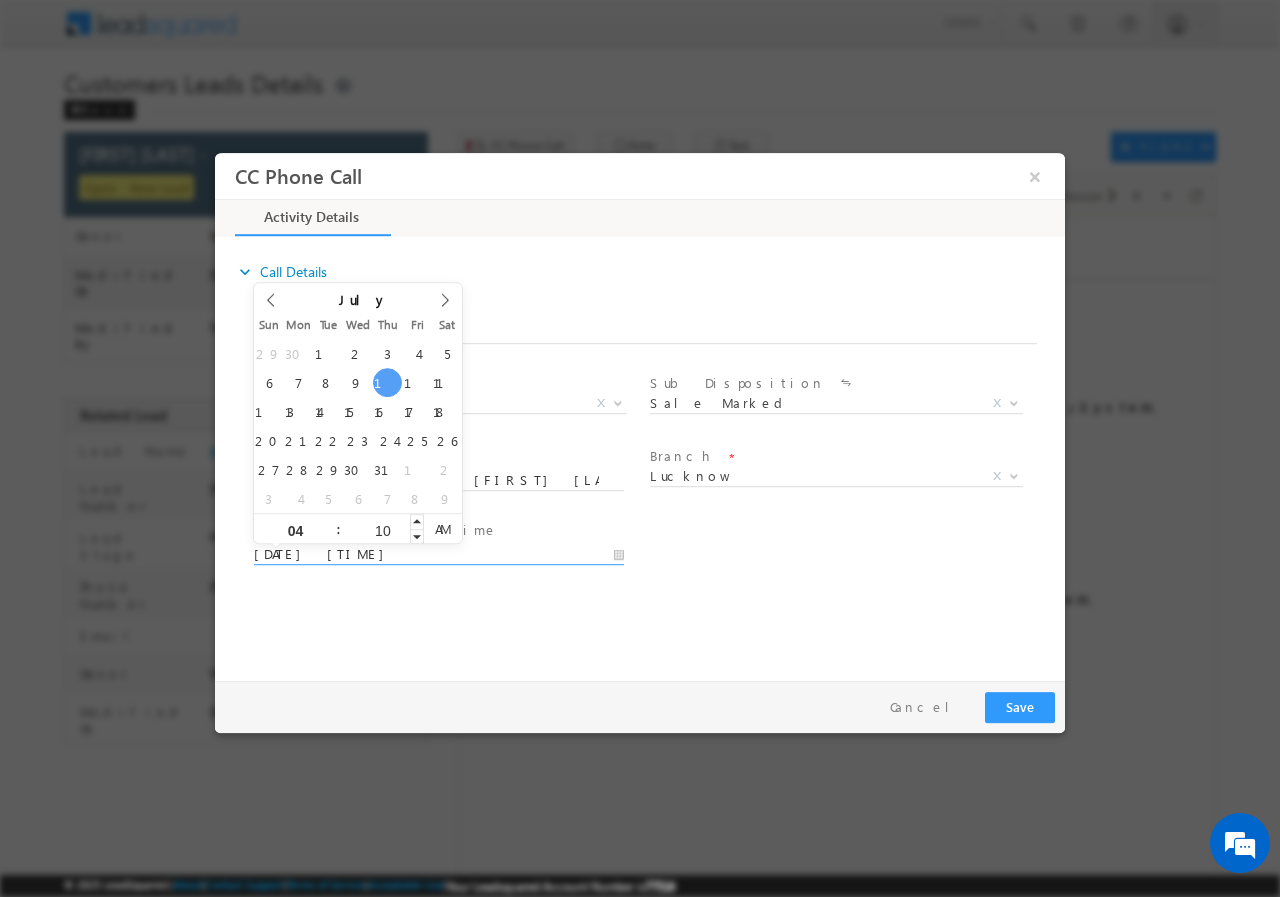 type on "04" 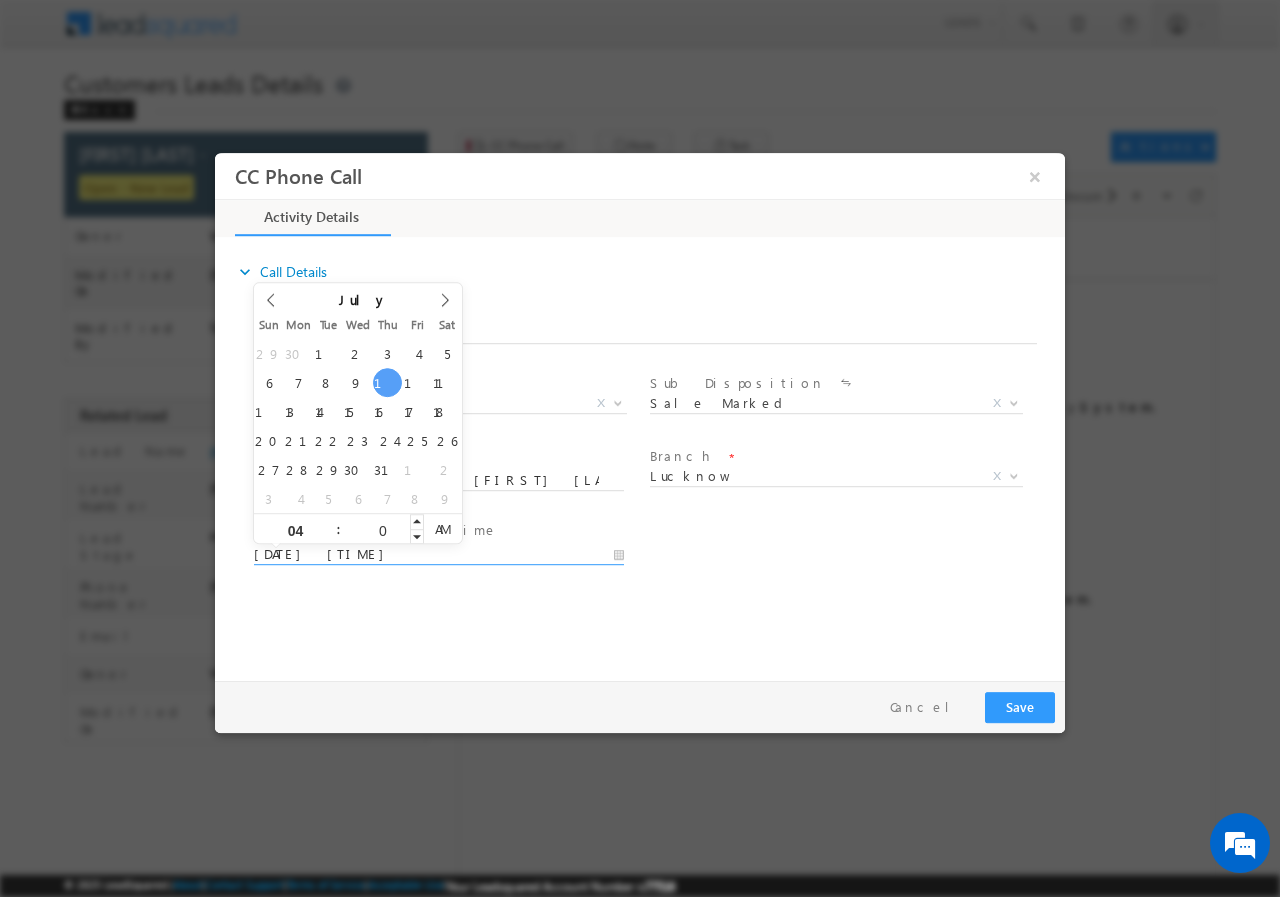 type on "00" 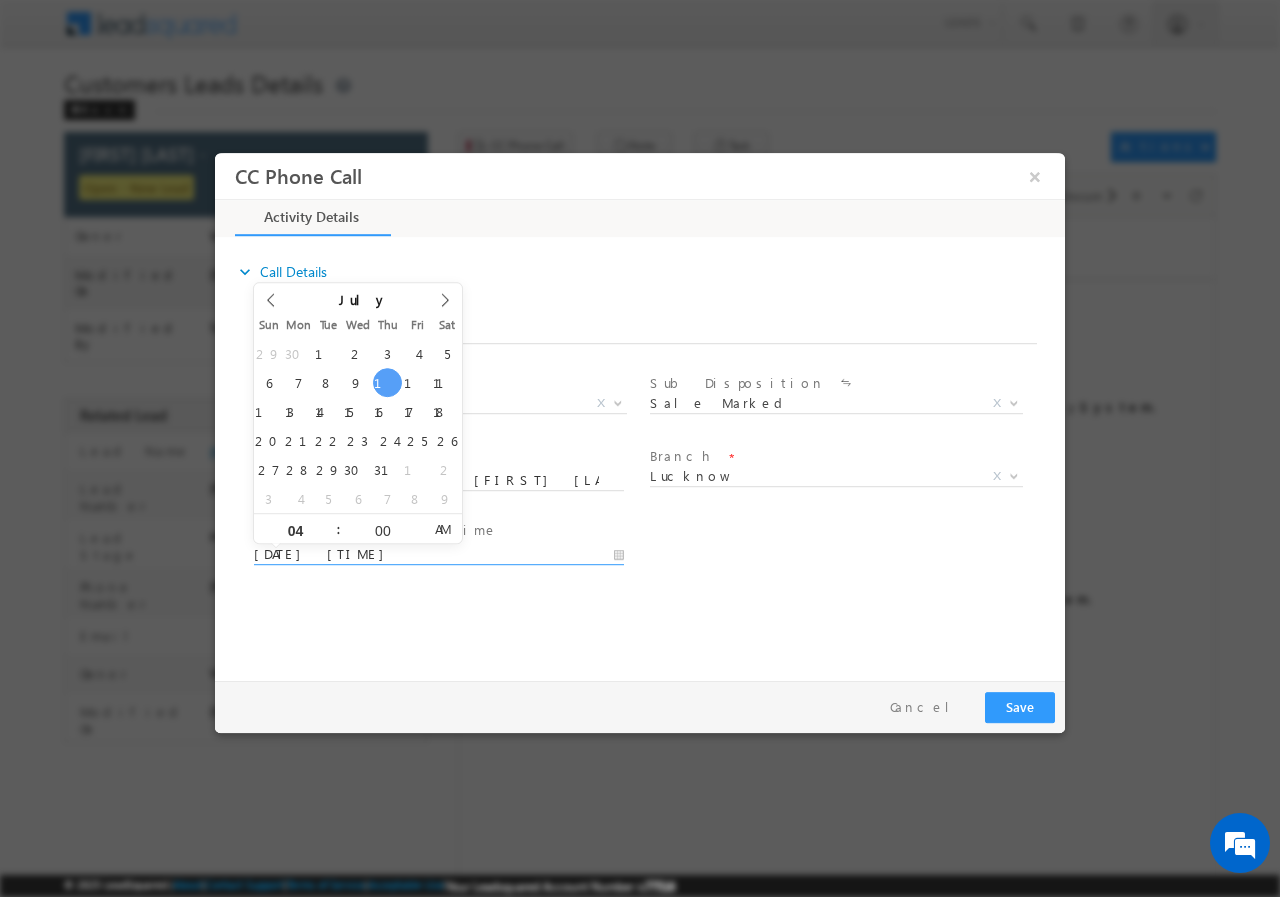type on "07/10/2025 4:00 PM" 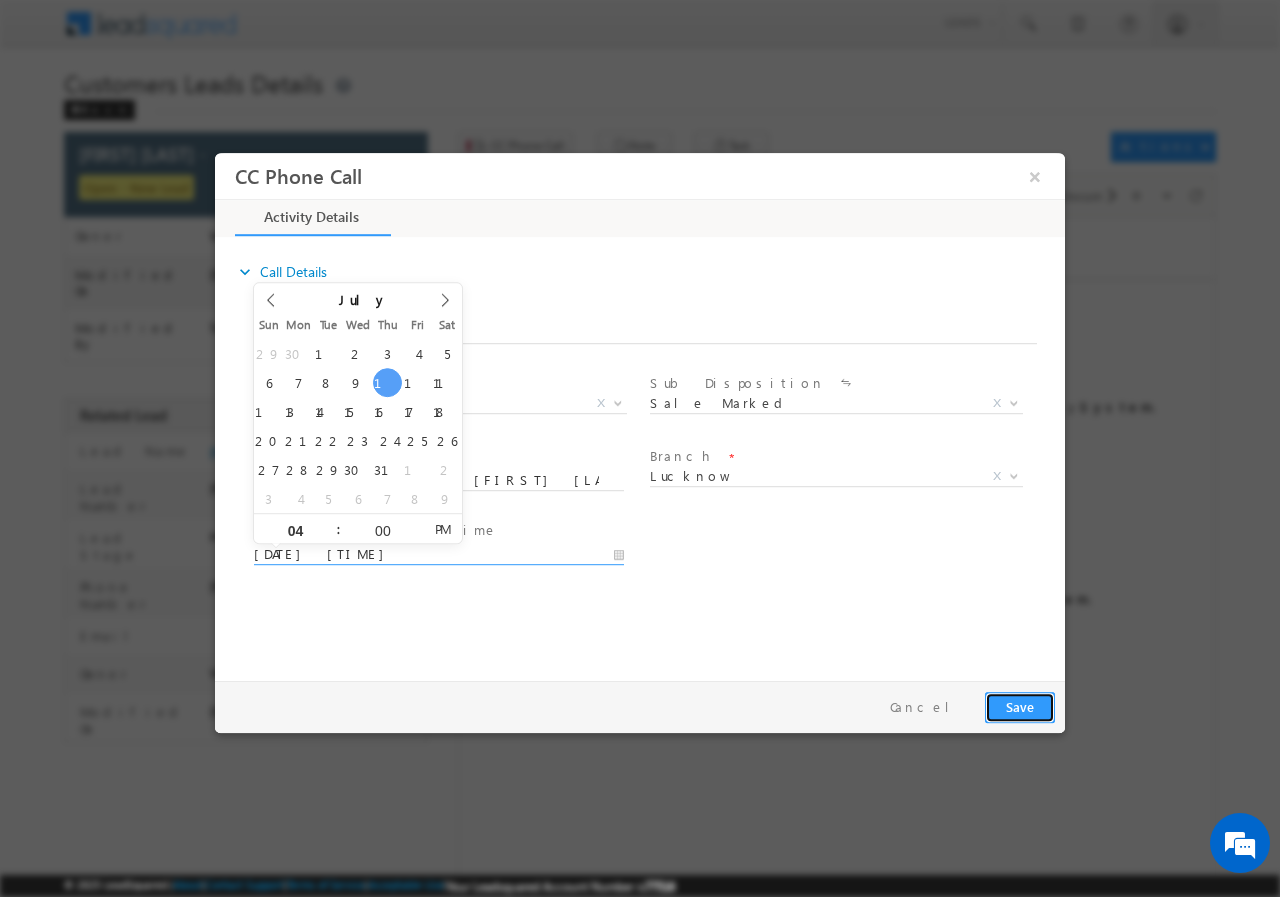 click on "Save" at bounding box center [1020, 706] 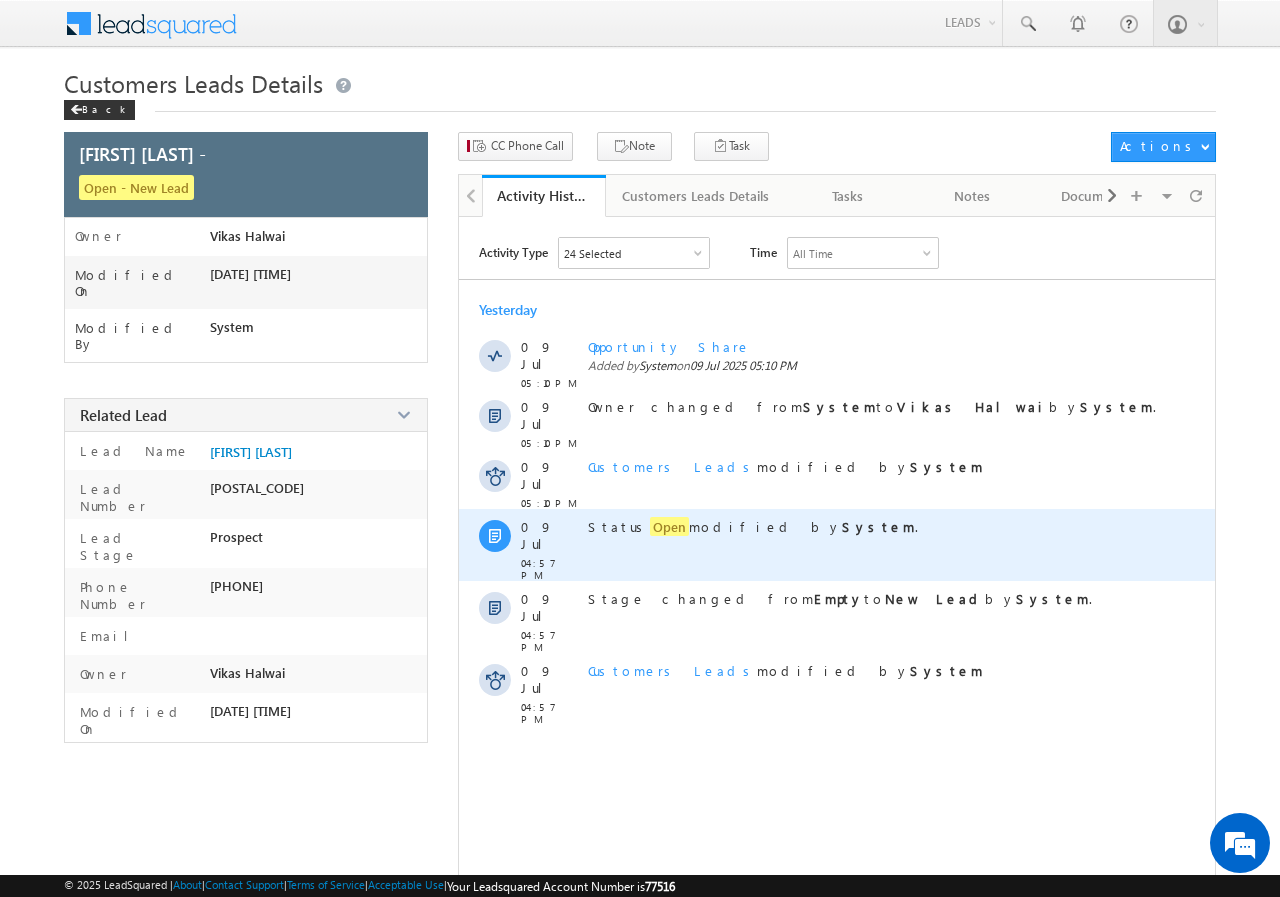 click on "Status  Open  modified by  System ." at bounding box center [753, 526] 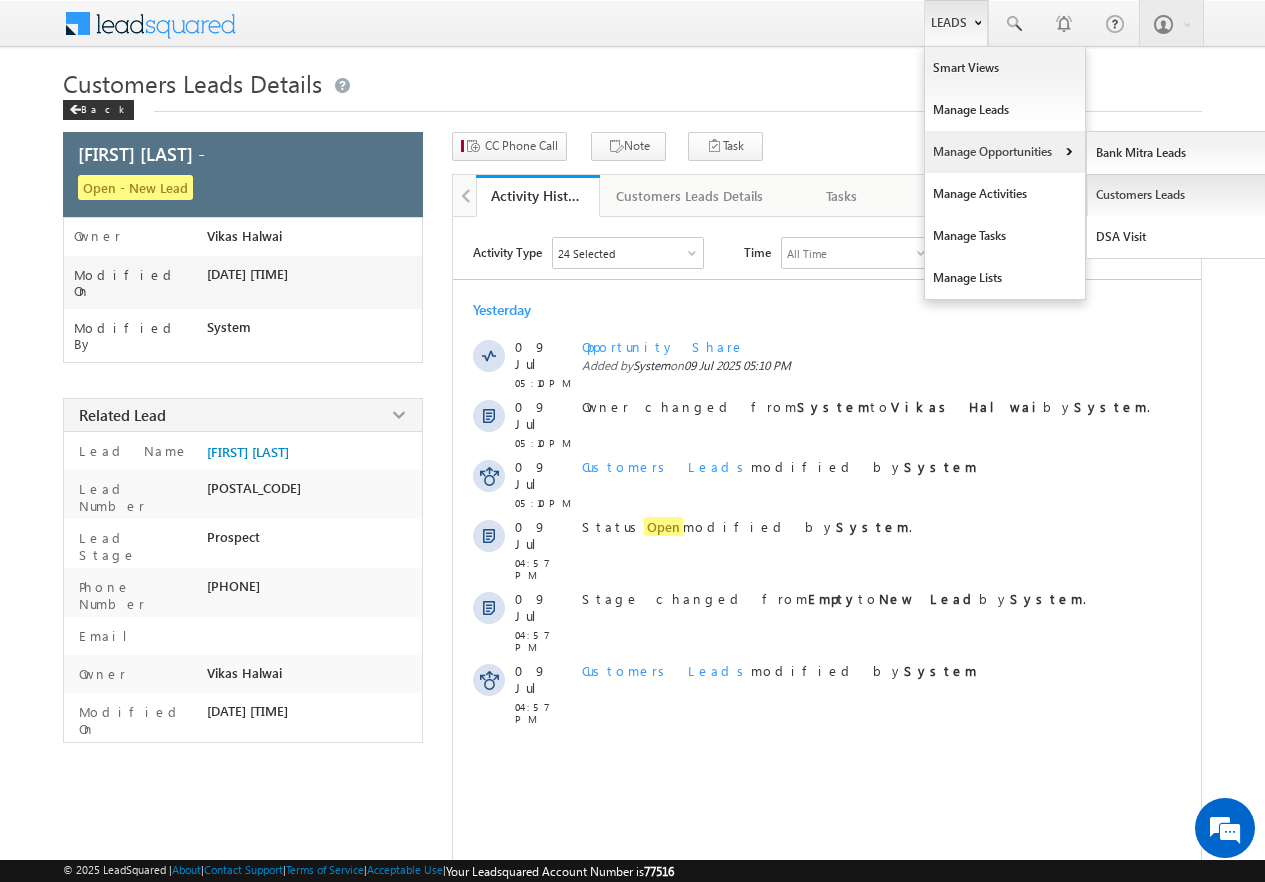 click on "Customers Leads" at bounding box center (1178, 195) 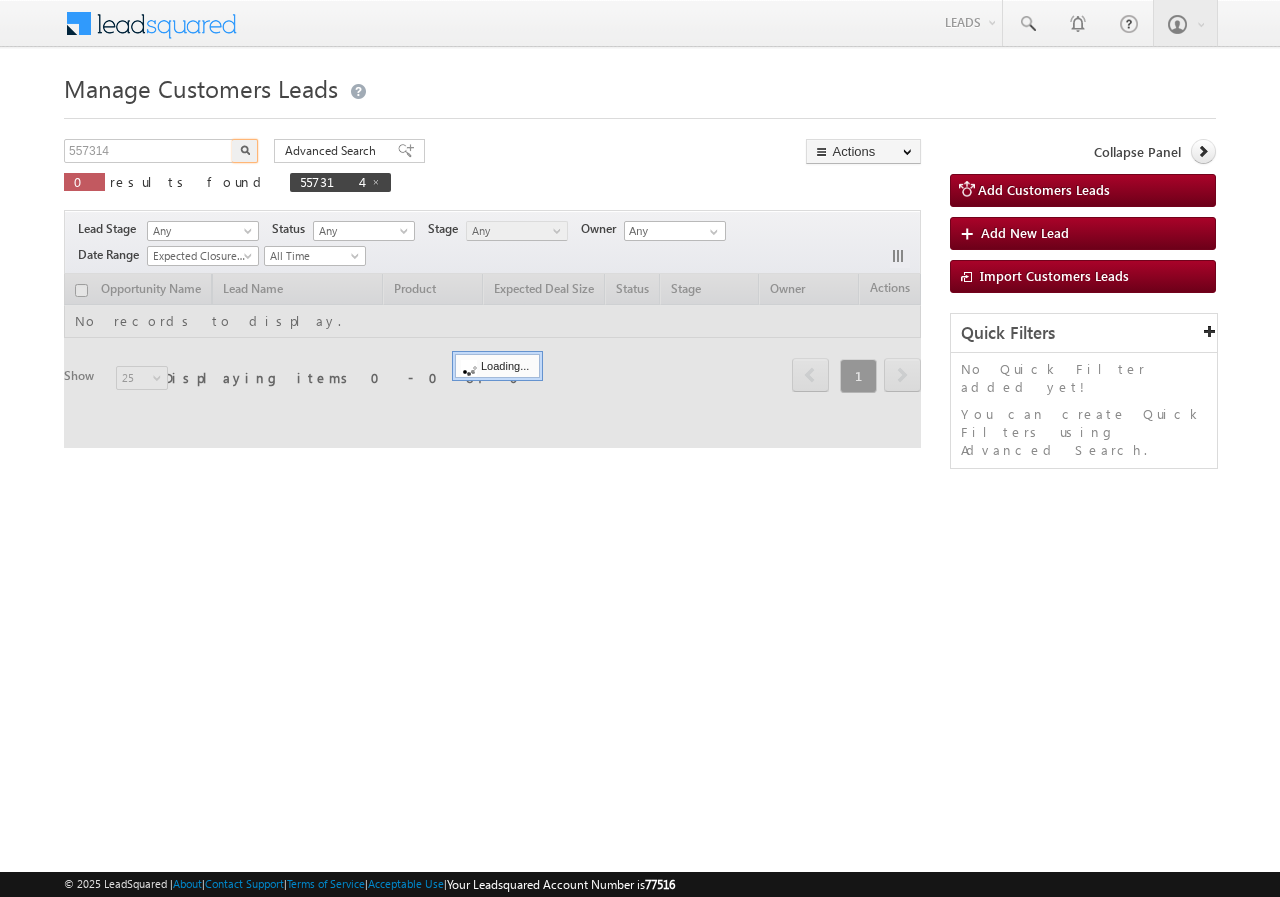 scroll, scrollTop: 0, scrollLeft: 0, axis: both 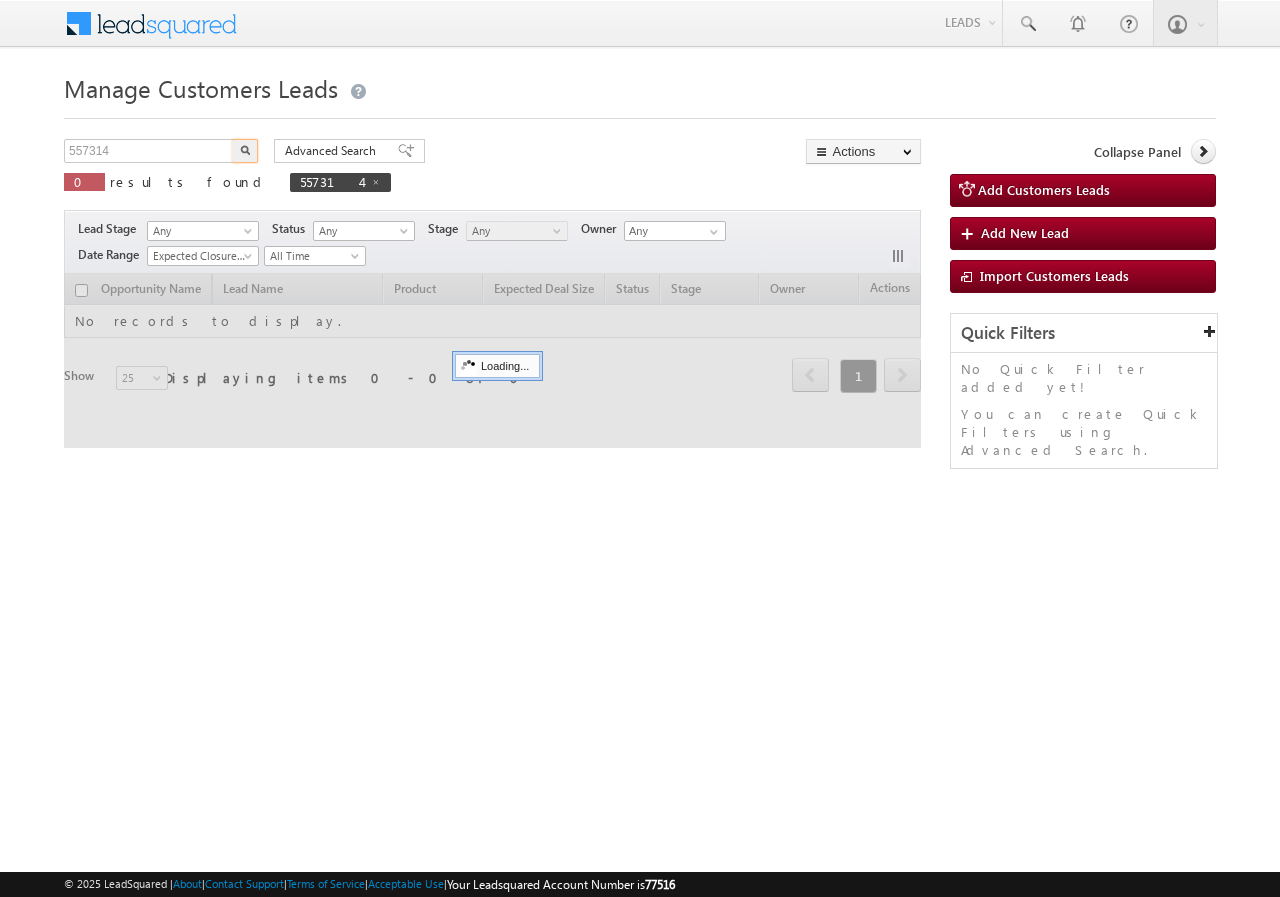 click on "557314" at bounding box center (149, 151) 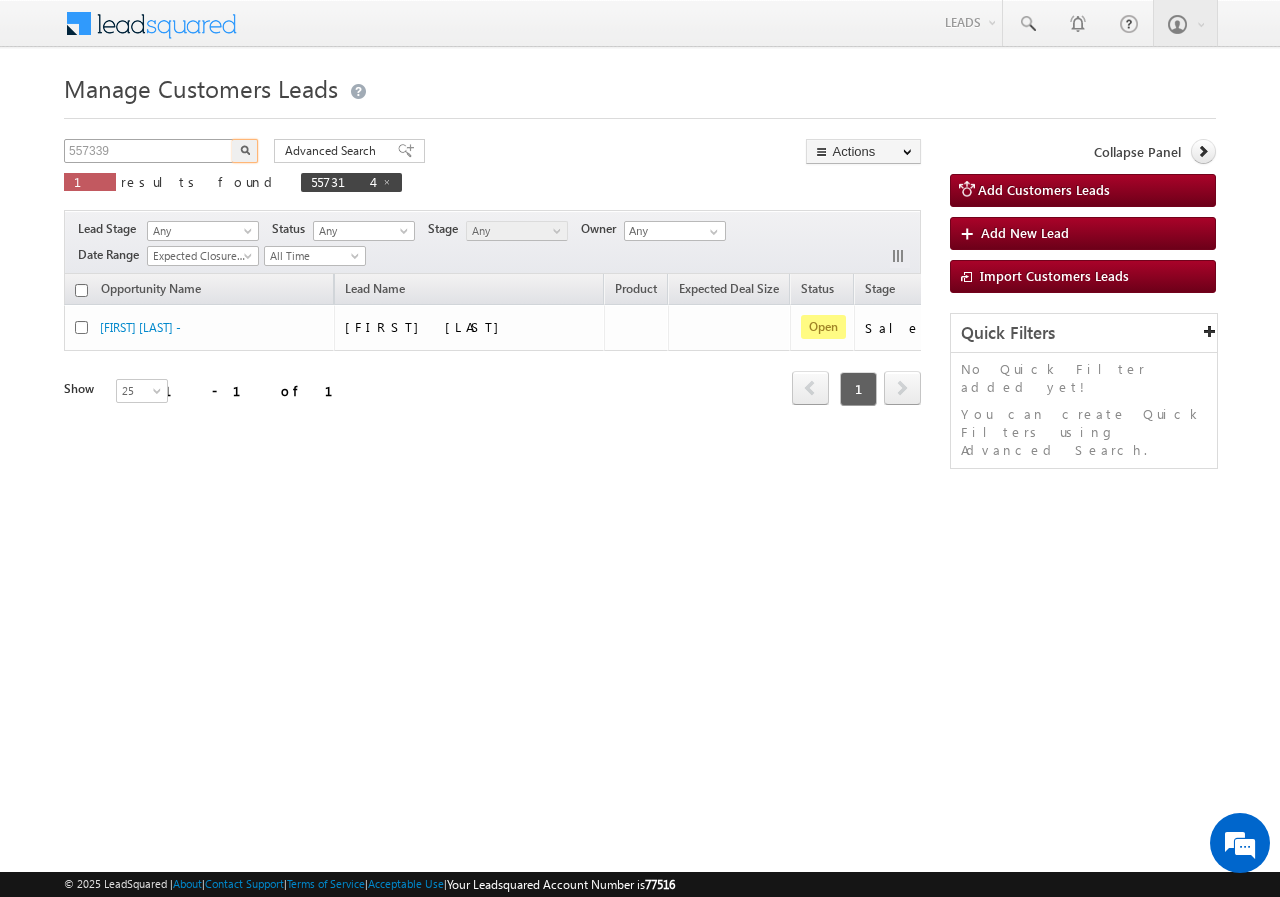 type on "557339" 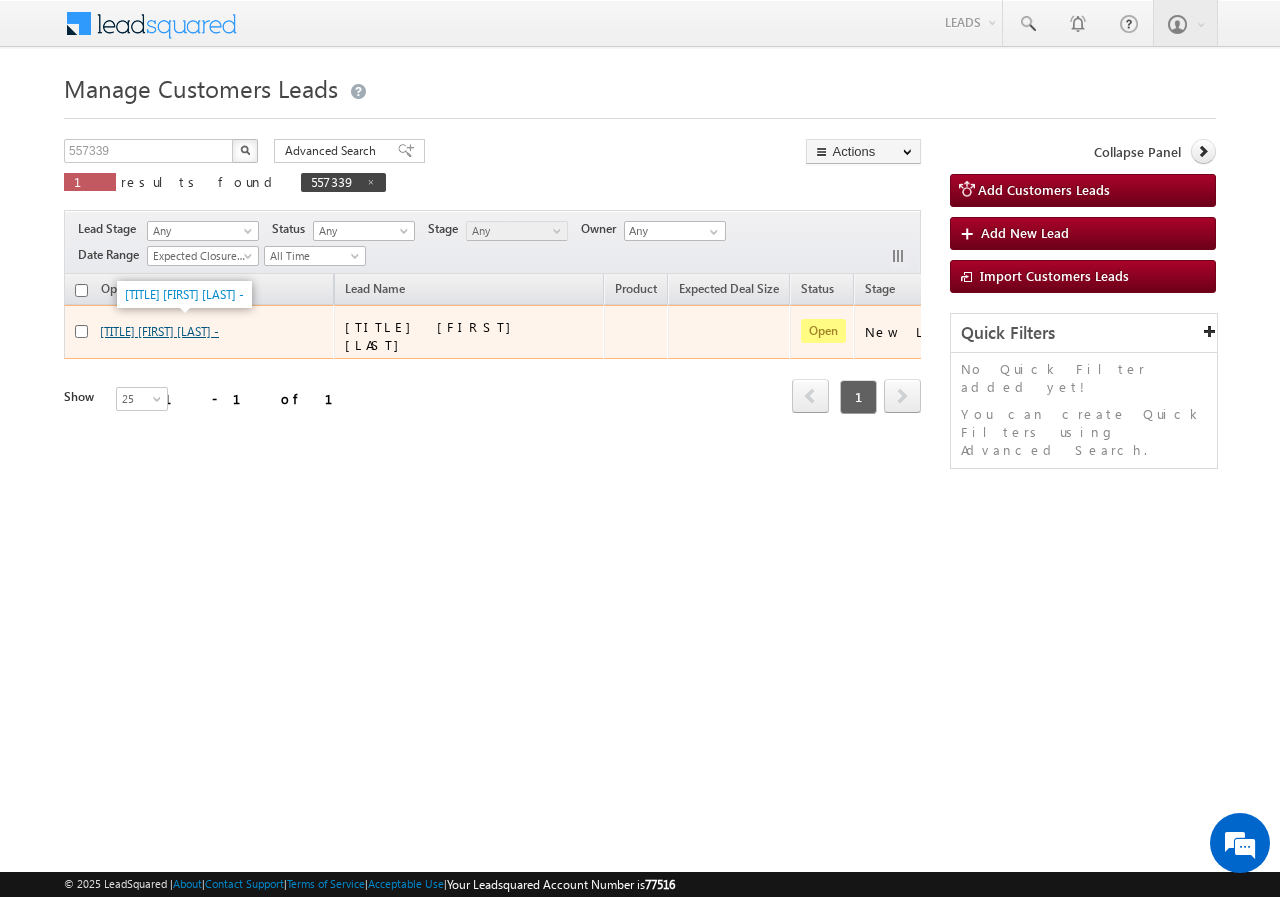 click on "Shri Santu Rajaram Chavan  -" at bounding box center [159, 331] 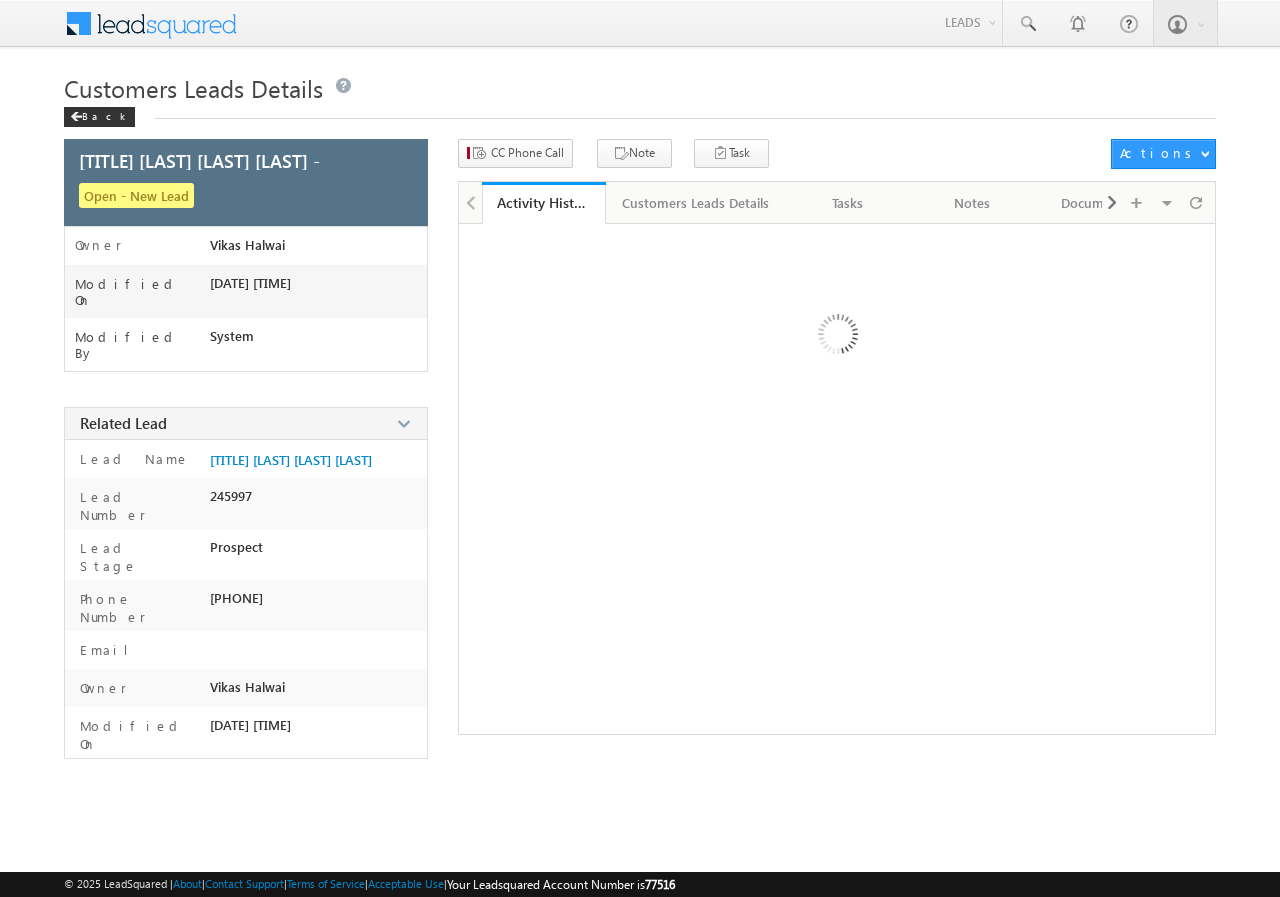 scroll, scrollTop: 0, scrollLeft: 0, axis: both 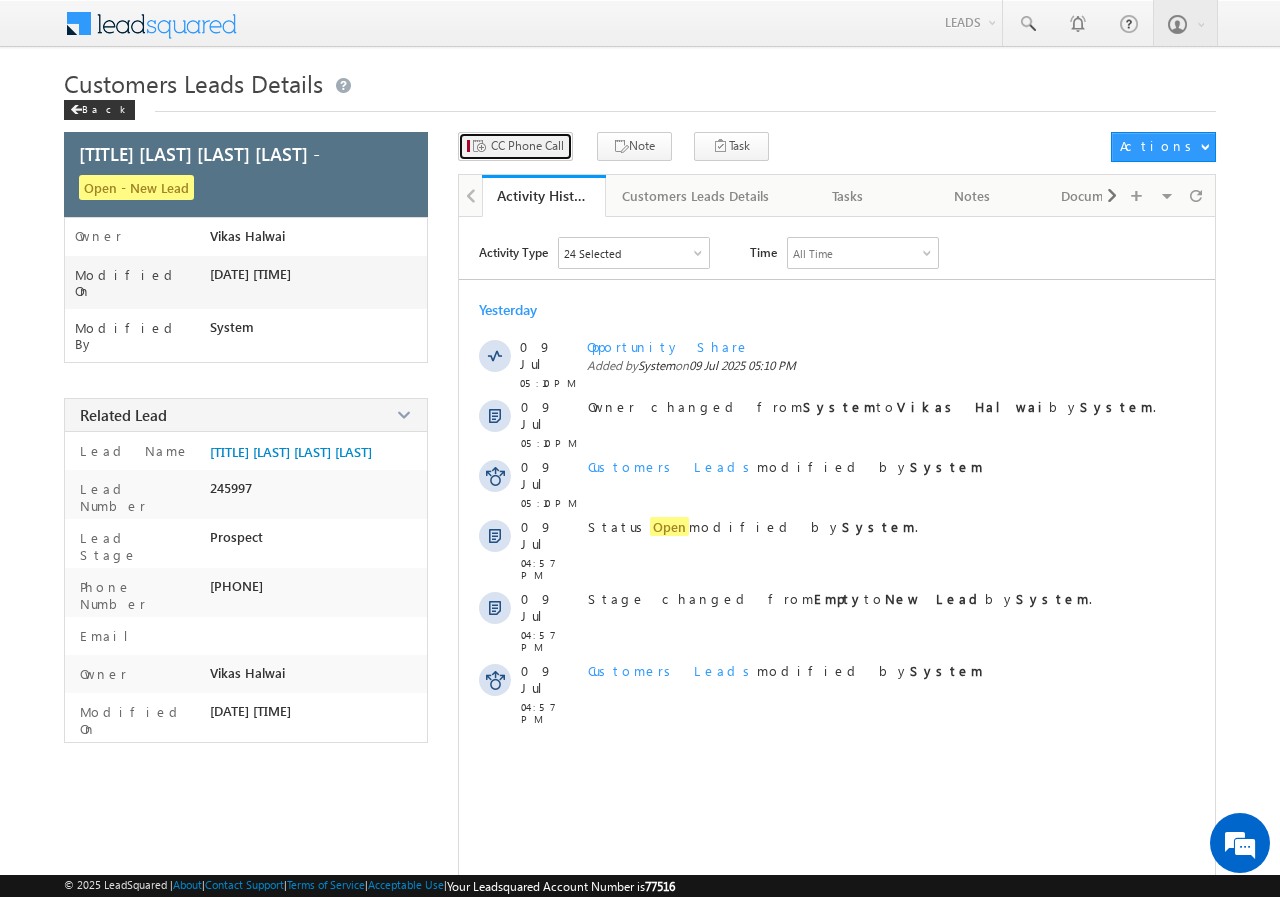 click on "CC Phone Call" at bounding box center (515, 146) 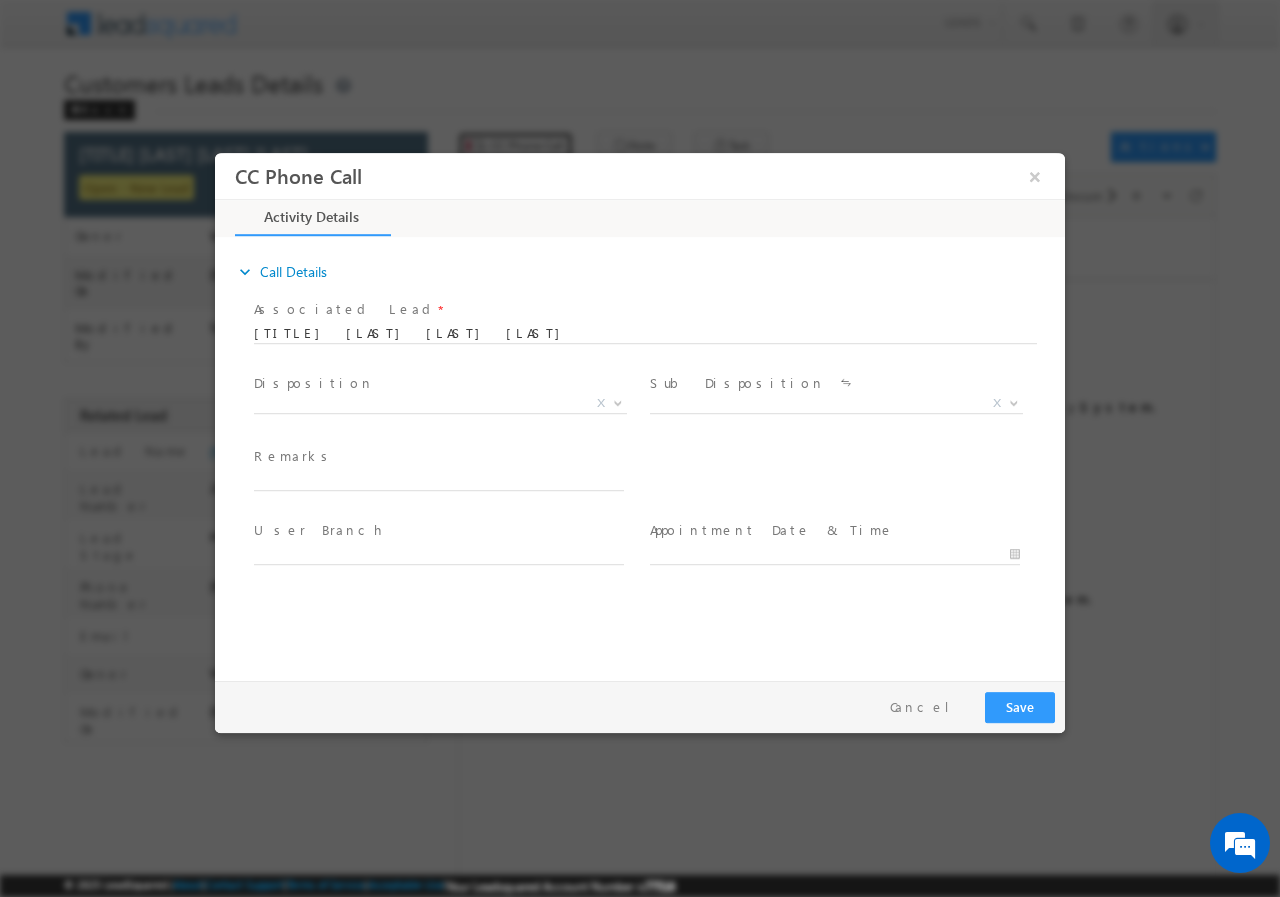 scroll, scrollTop: 0, scrollLeft: 0, axis: both 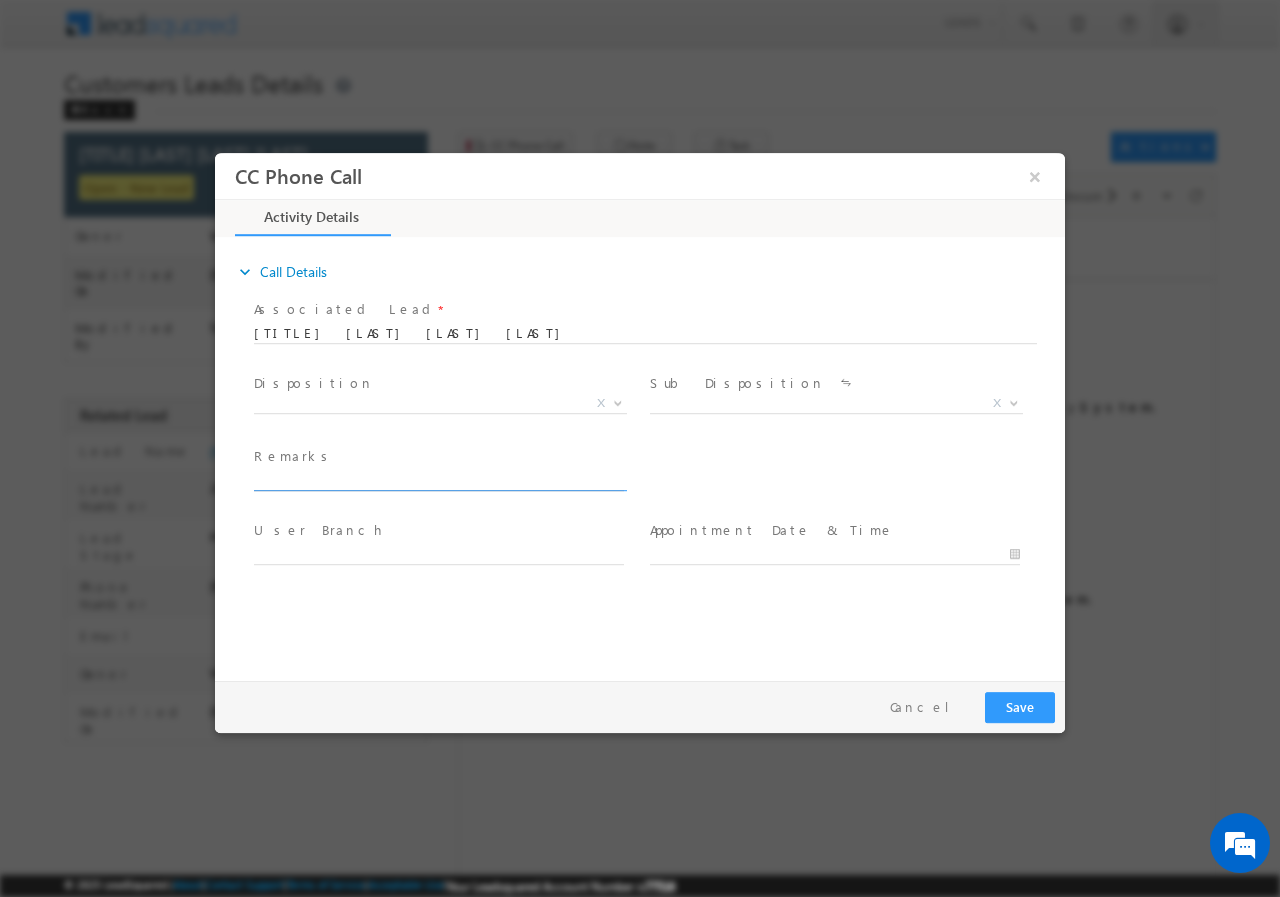 click at bounding box center [439, 480] 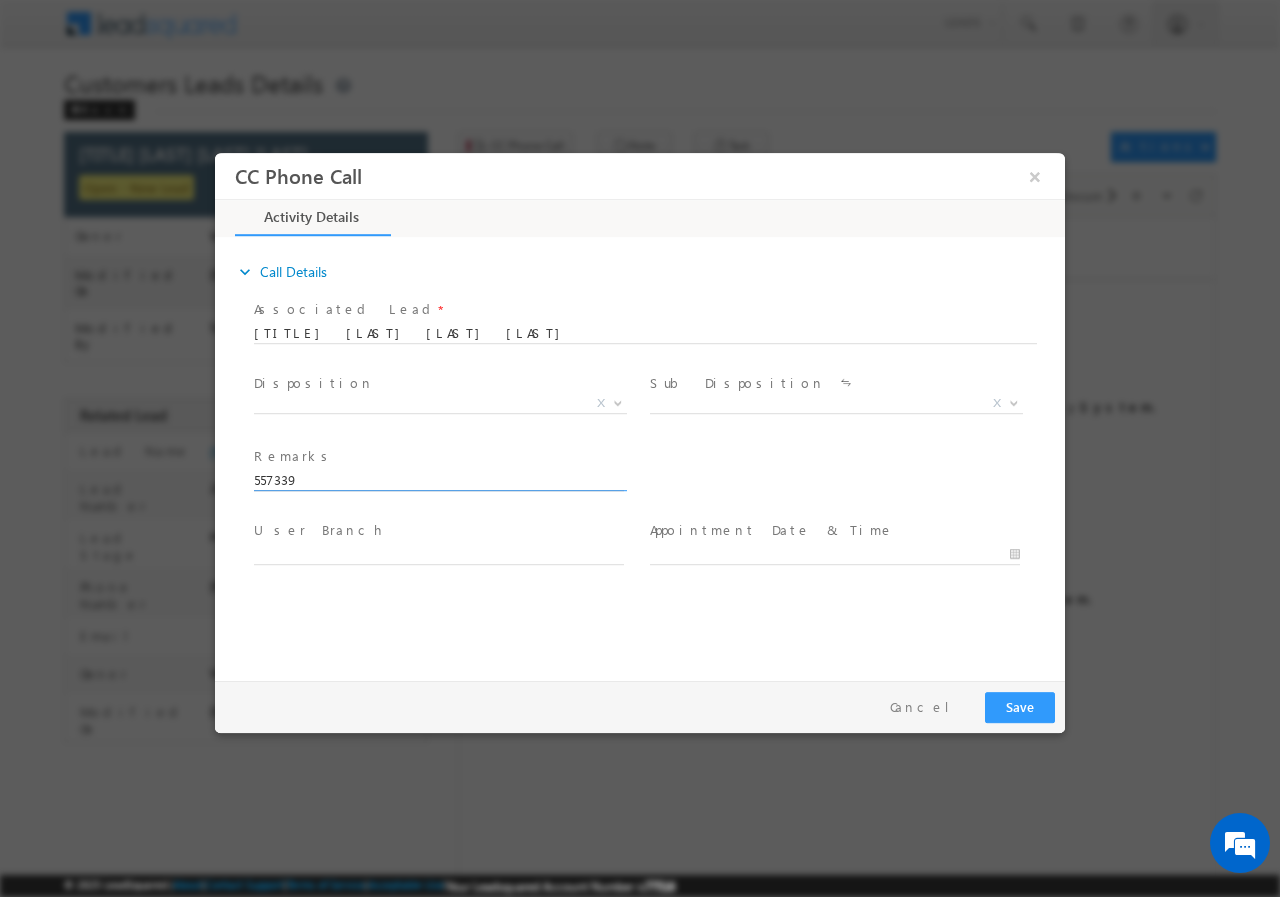 click on "557339" at bounding box center [439, 480] 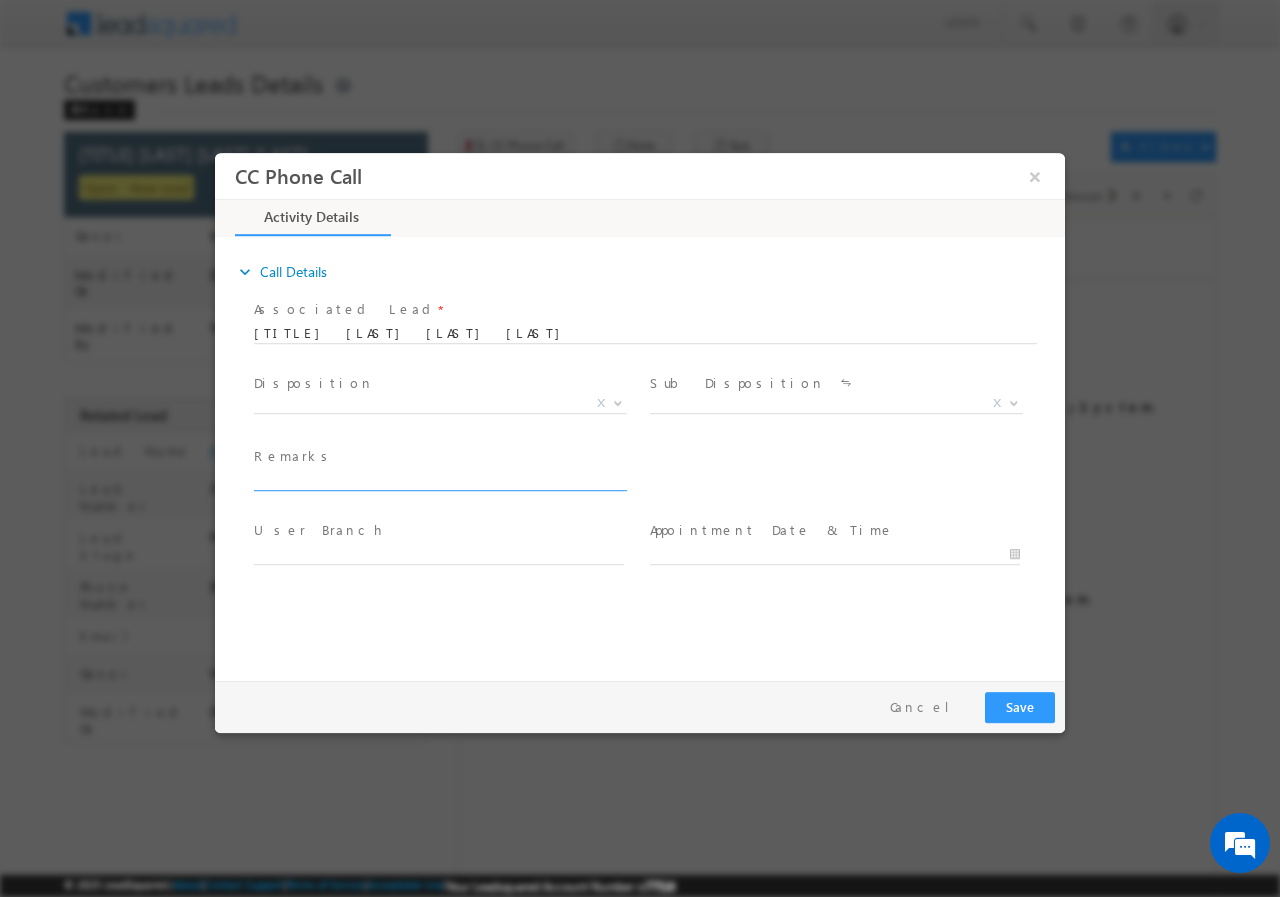 scroll, scrollTop: 0, scrollLeft: 0, axis: both 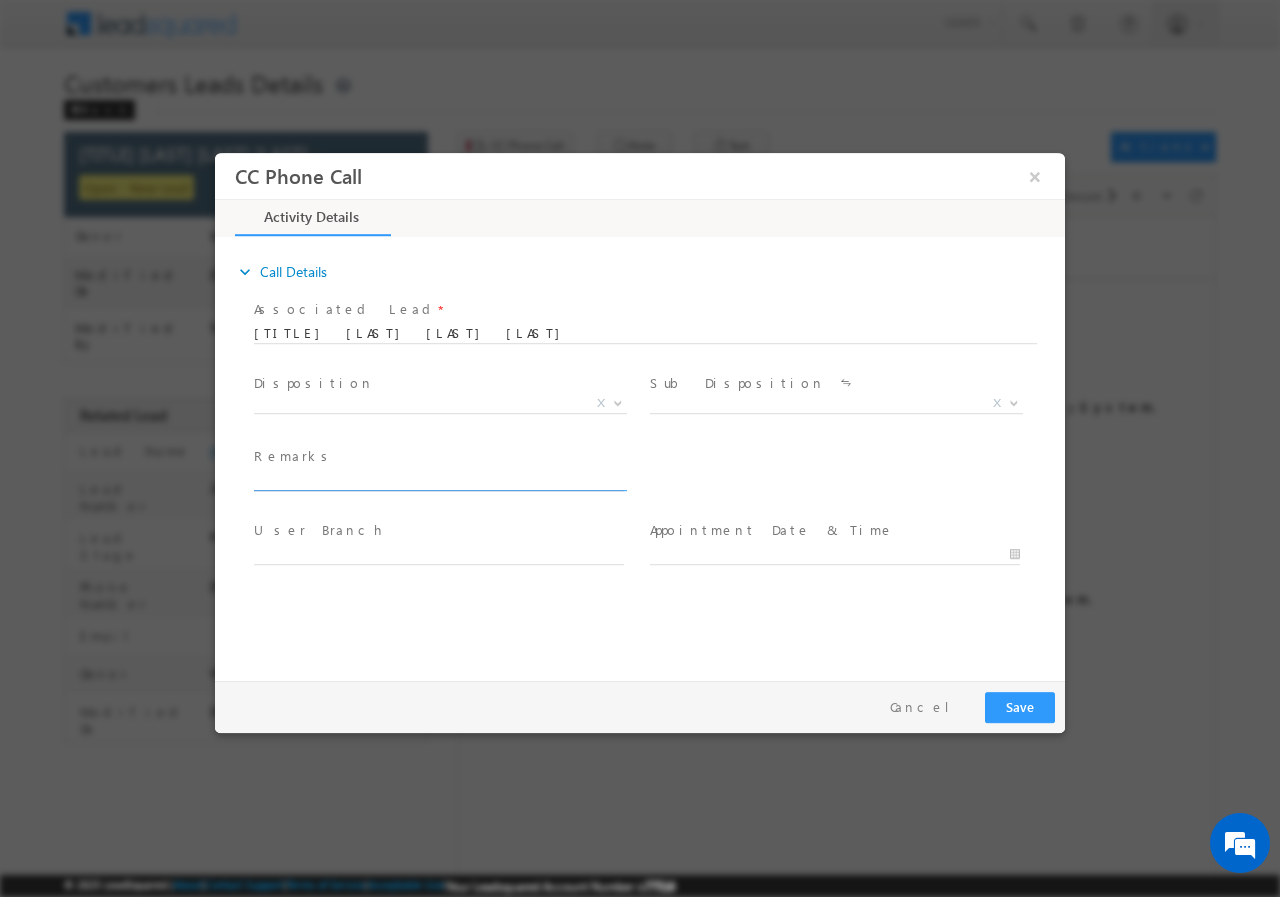 paste on "557339 / Name - [FIRST] [LAST] / QV - 30lac / Lv - 10lac / Income - 35k / Registry / Gram panchayat / contract base / married : age : [AGE] / Alpha pvt ltd / Emi - 6k / Add - [NAME] [AREA] [AREA]" 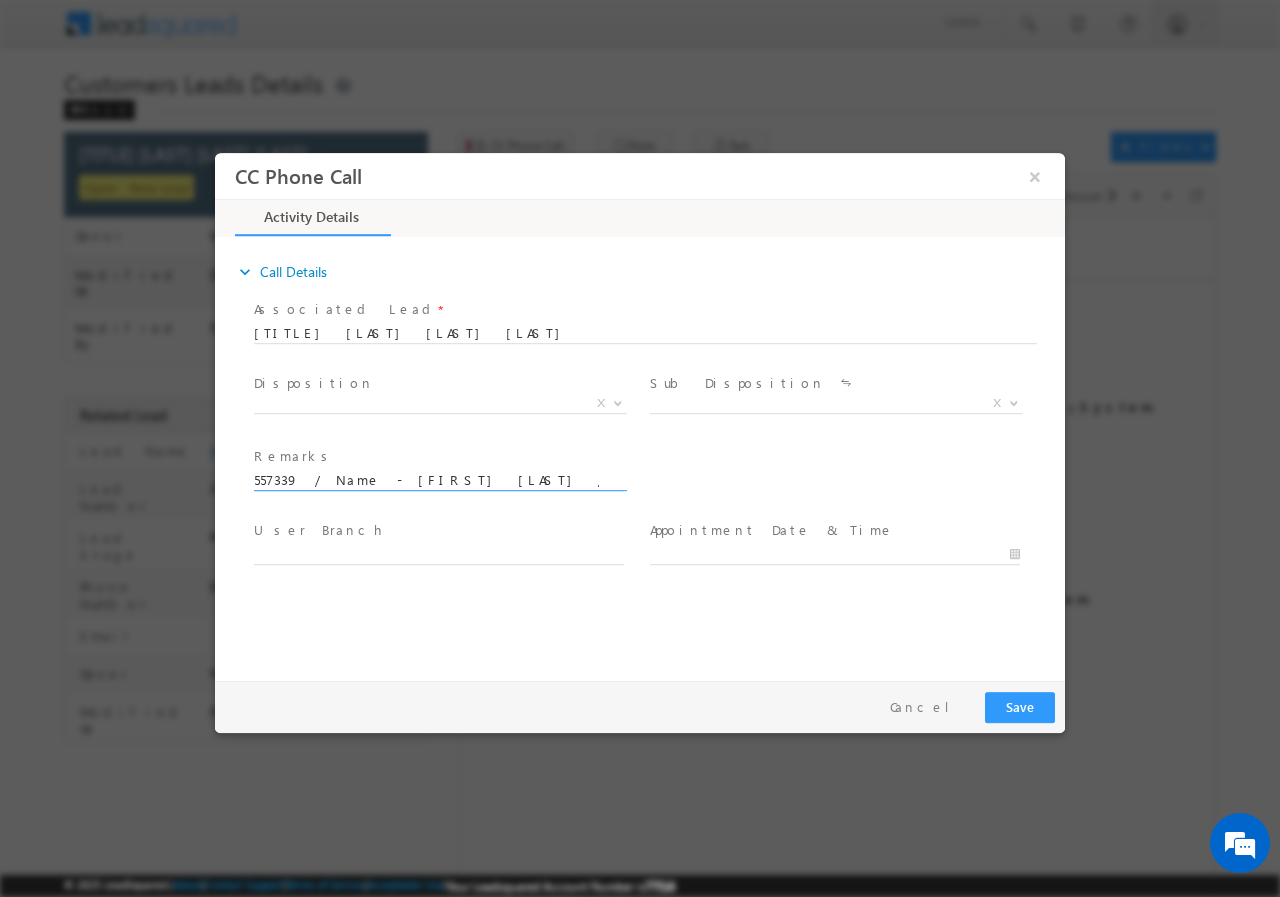 scroll, scrollTop: 0, scrollLeft: 815, axis: horizontal 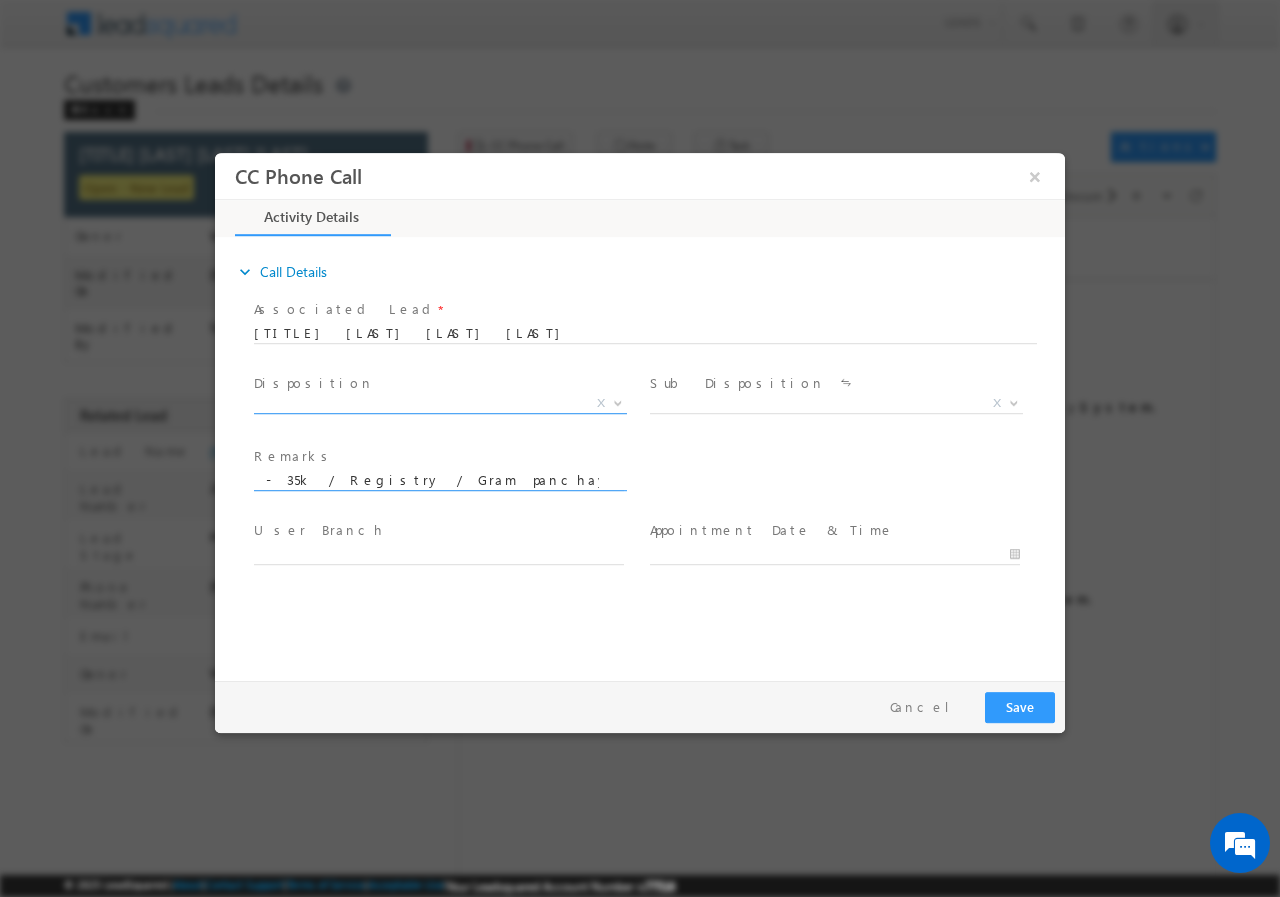 type on "557339 / Name - [FIRST] [LAST] / QV - 30lac / Lv - 10lac / Income - 35k / Registry / Gram panchayat / contract base / married : age : [AGE] / Alpha pvt ltd / Emi - 6k / Add - [NAME] [AREA] [AREA]" 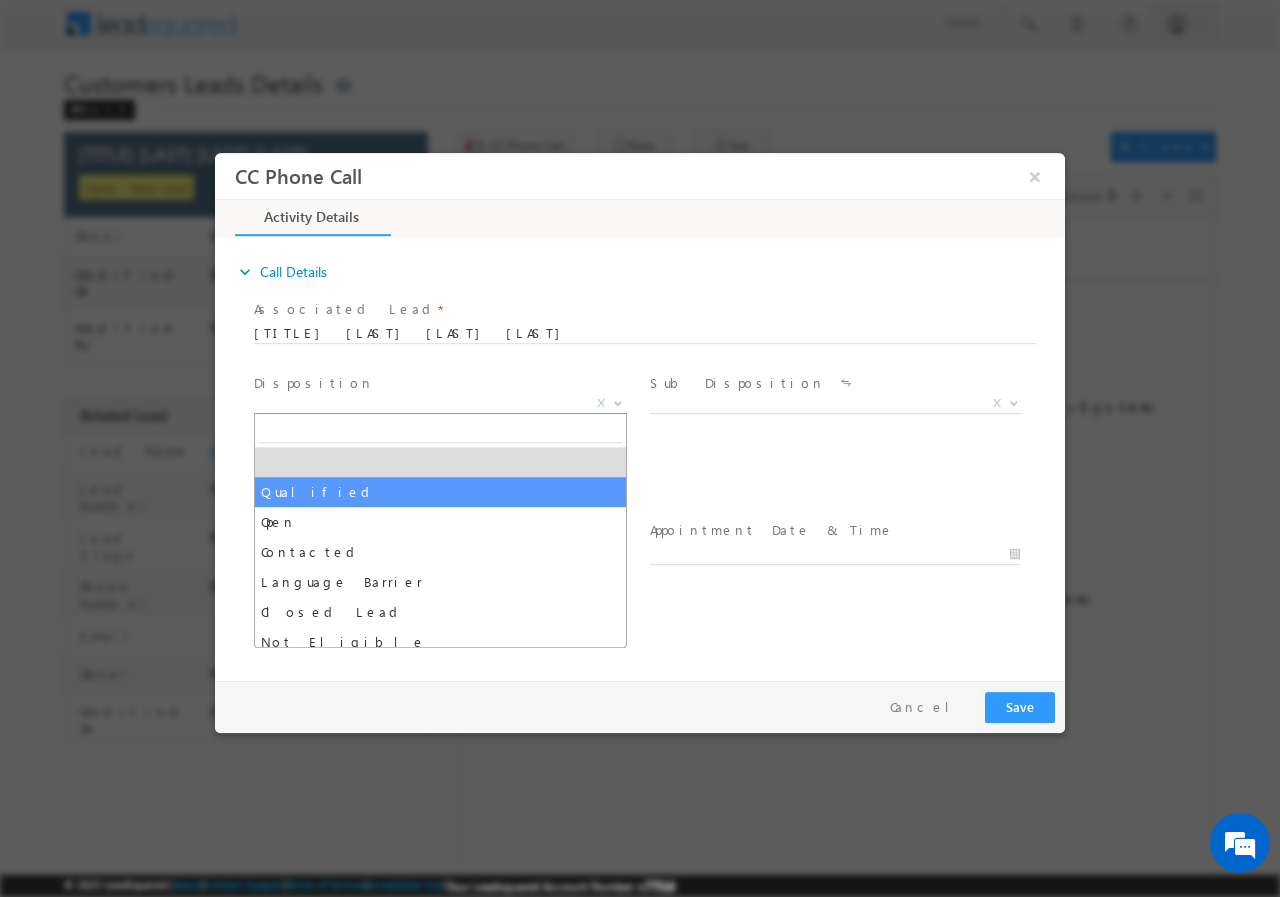 drag, startPoint x: 322, startPoint y: 488, endPoint x: 564, endPoint y: 440, distance: 246.71442 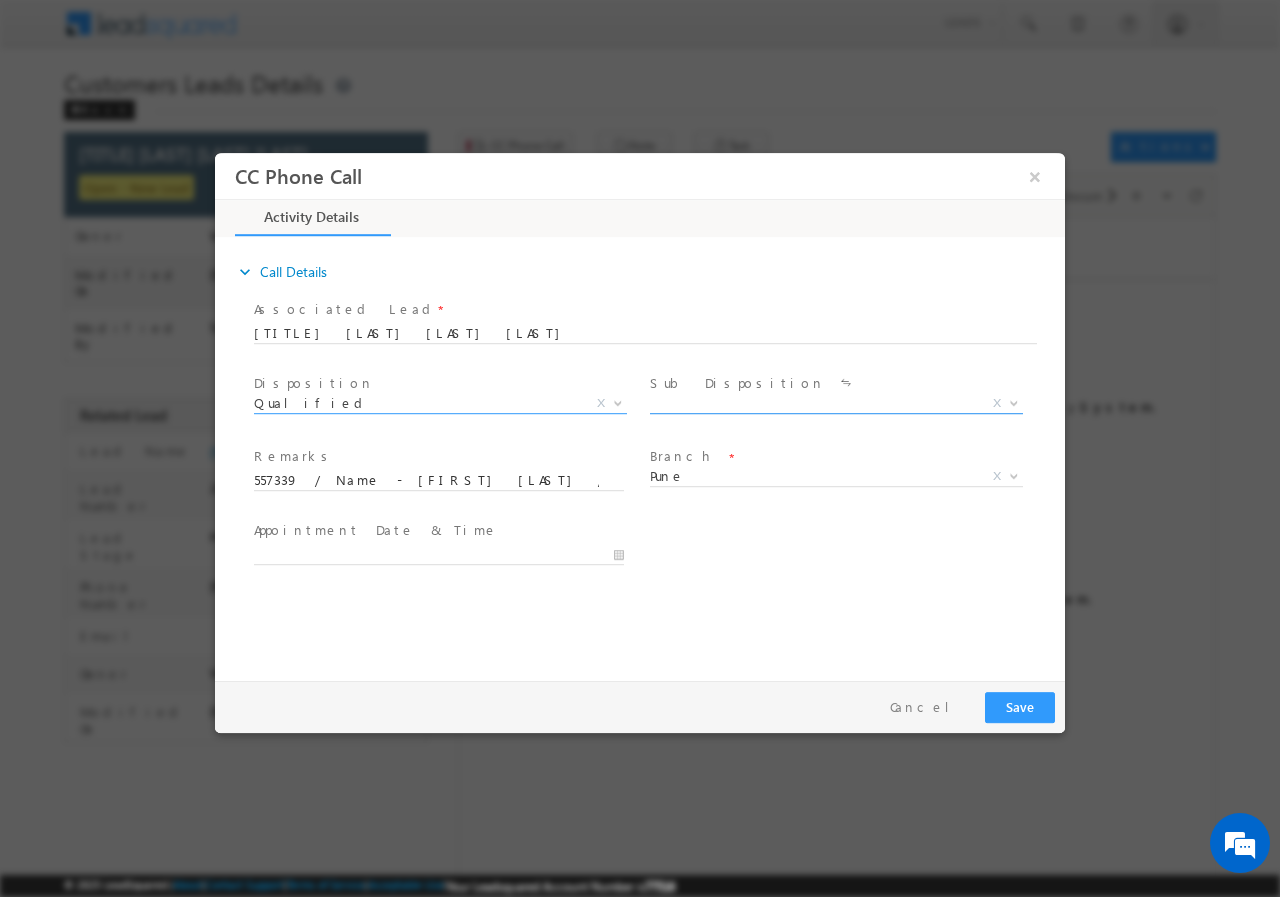 click on "X" at bounding box center [836, 403] 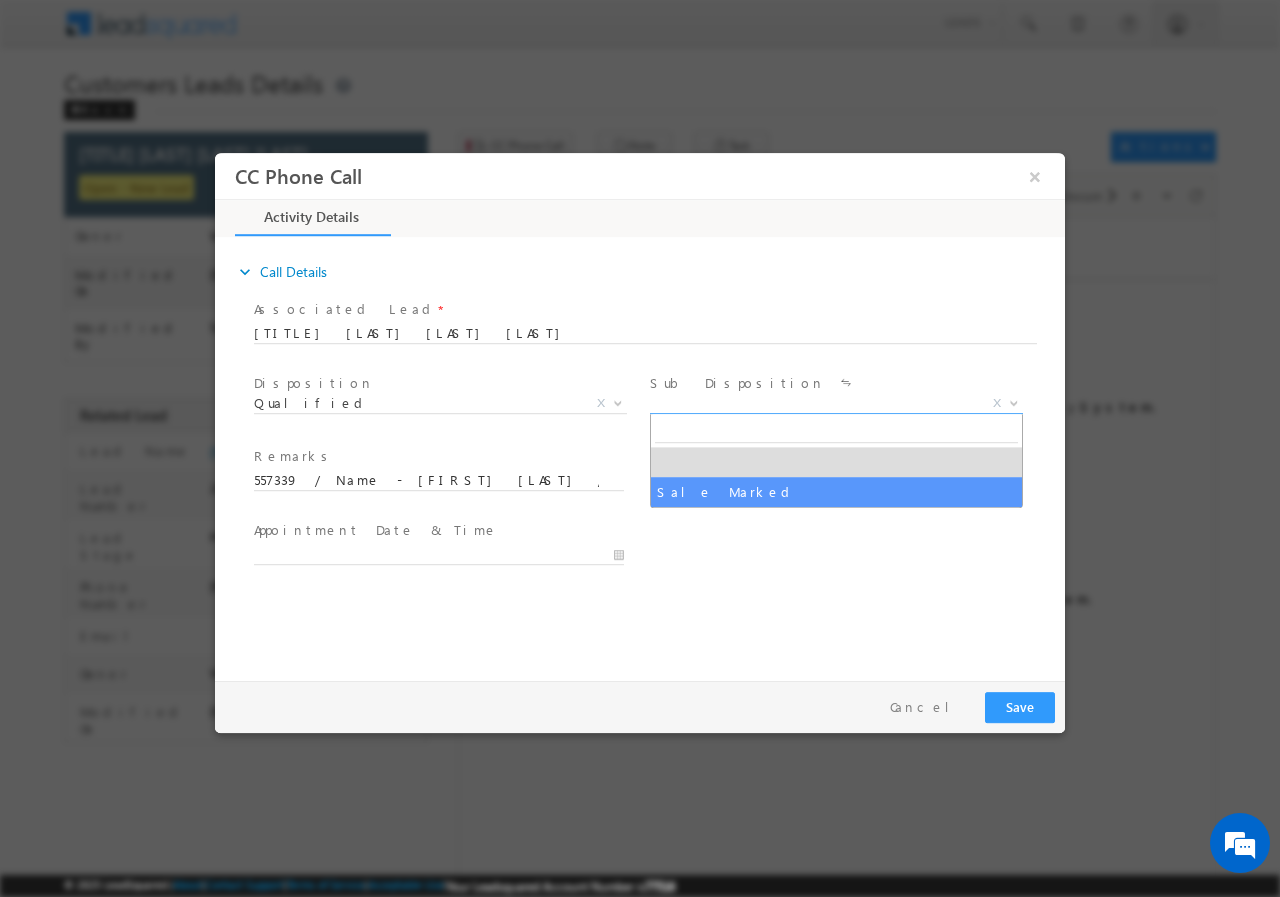 drag, startPoint x: 652, startPoint y: 492, endPoint x: 598, endPoint y: 537, distance: 70.292244 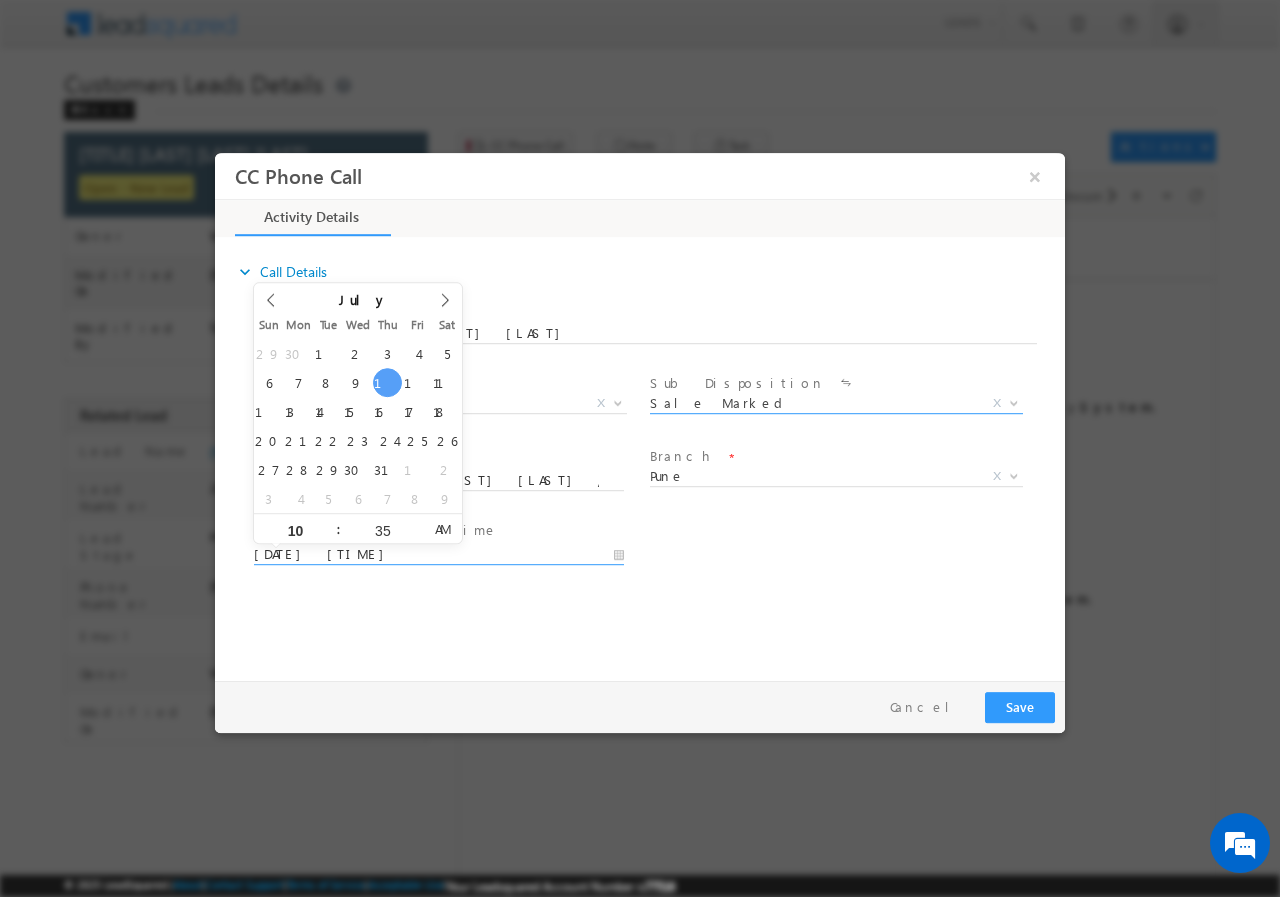 click on "[DATE] [TIME]" at bounding box center (439, 554) 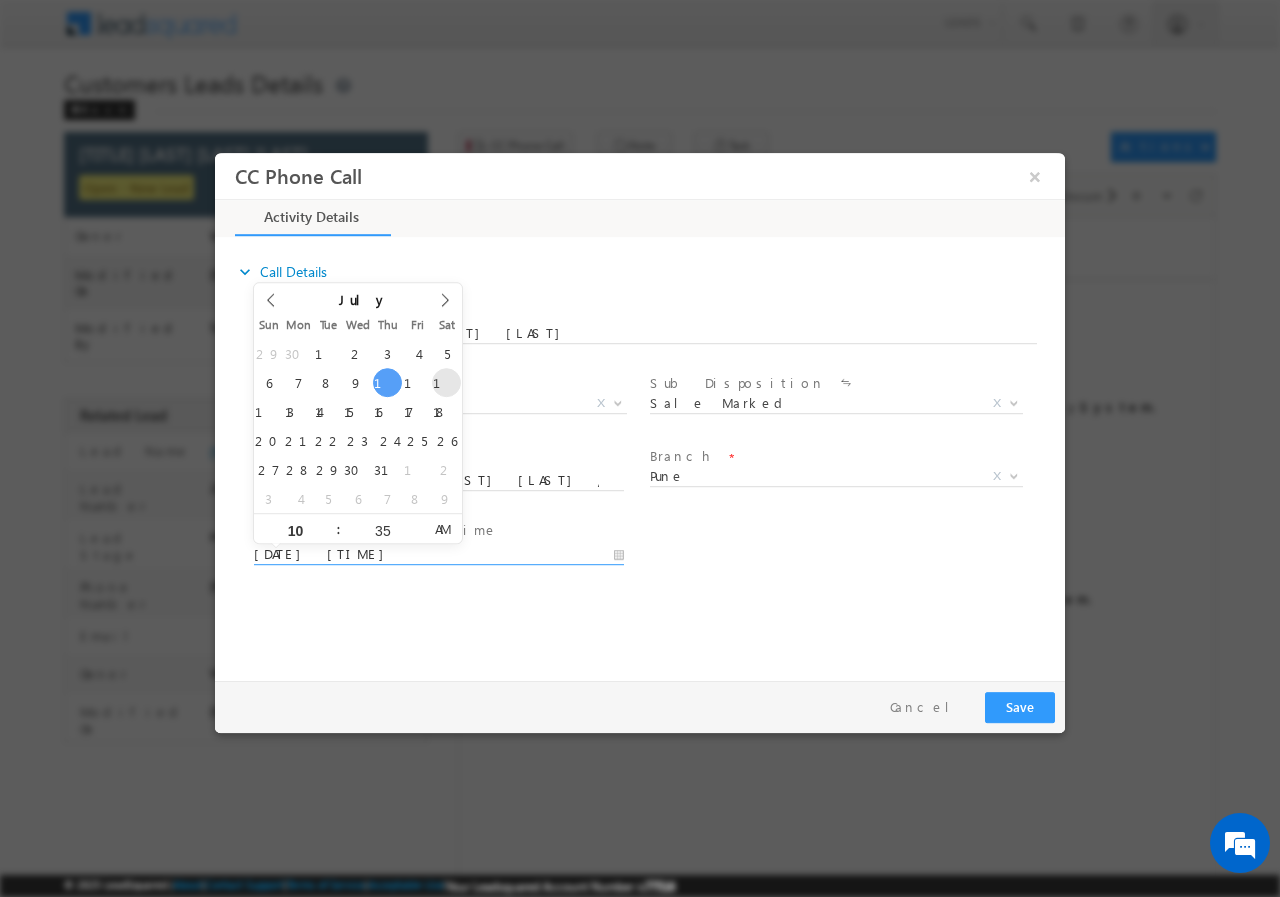 type on "[DATE] [TIME]" 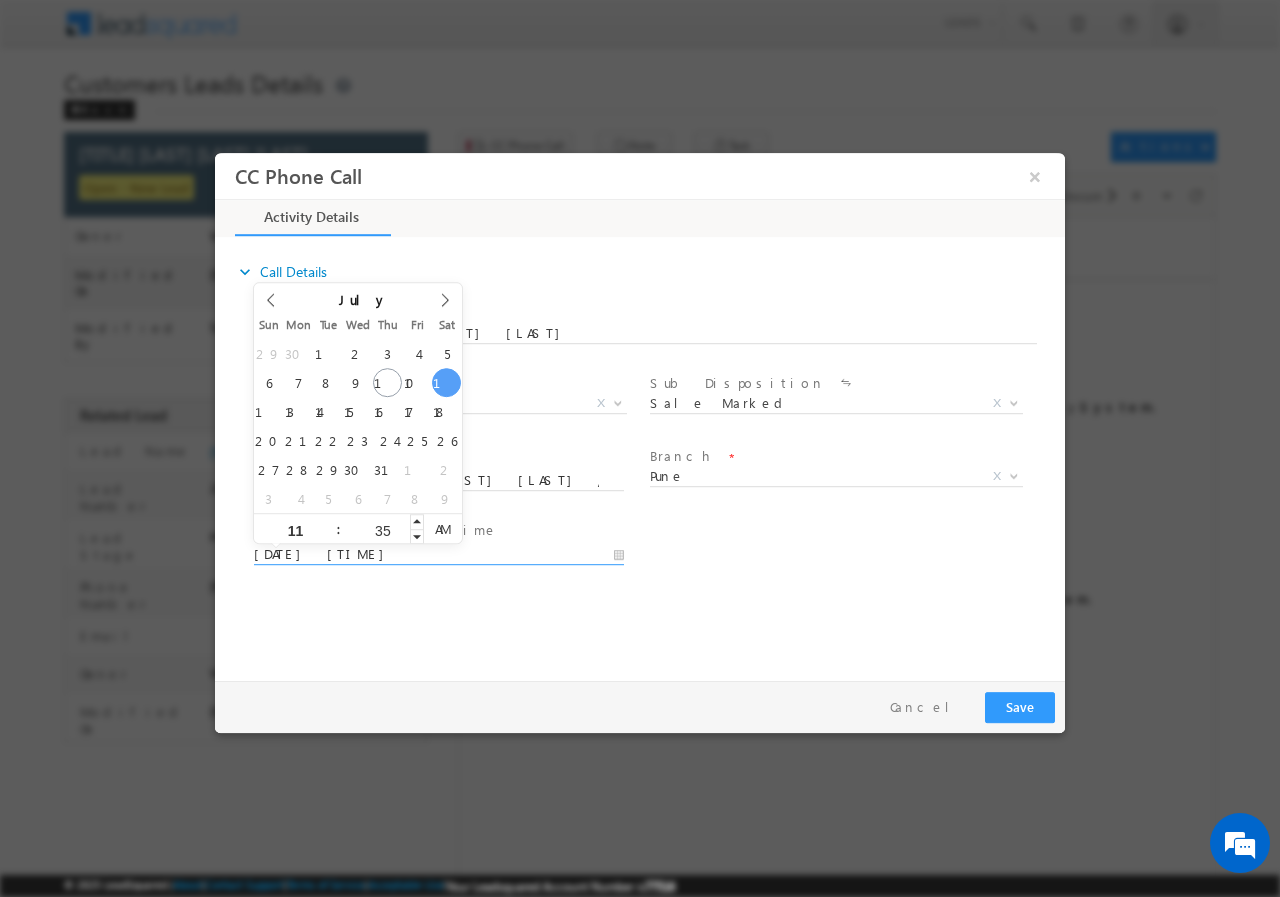 type on "11" 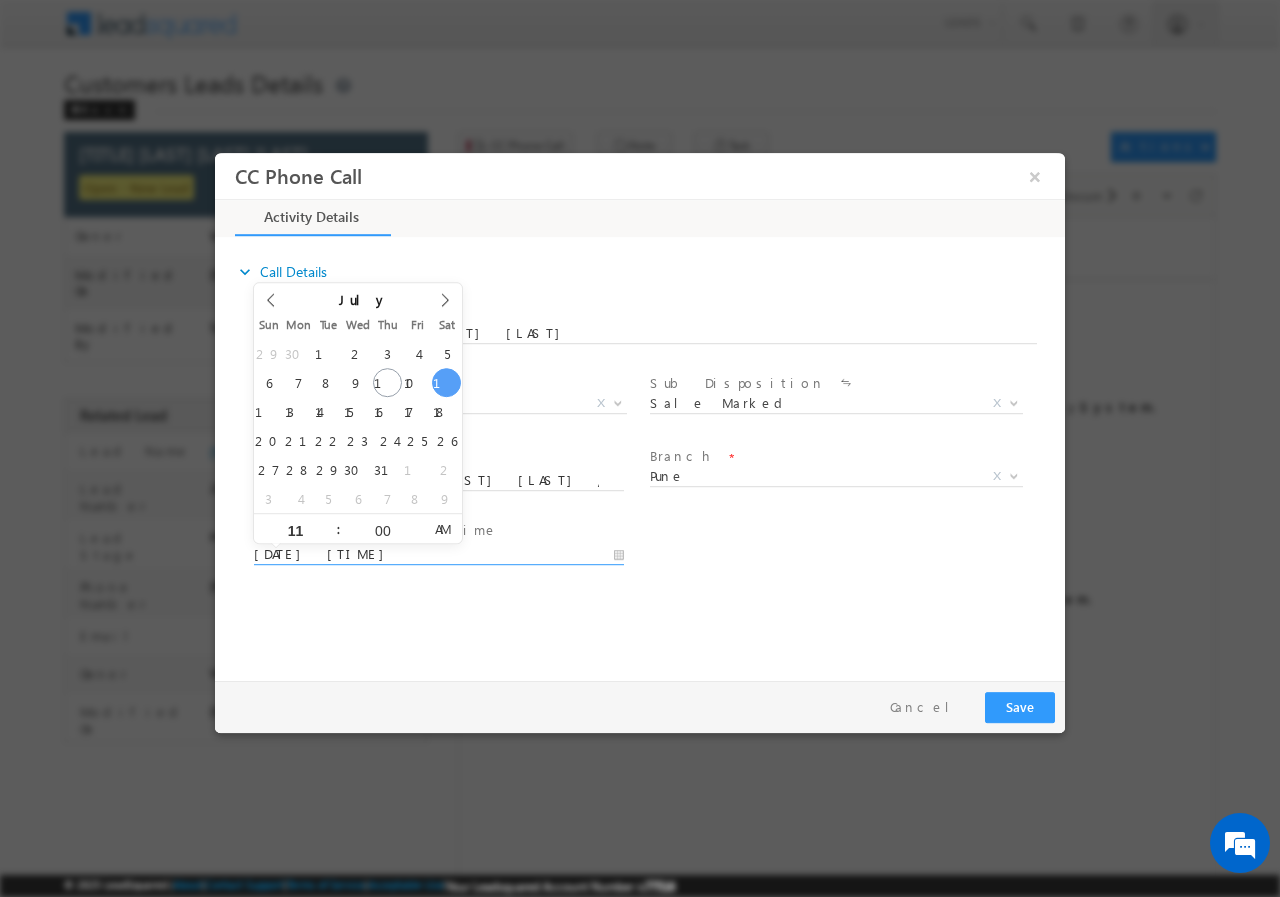 type on "00" 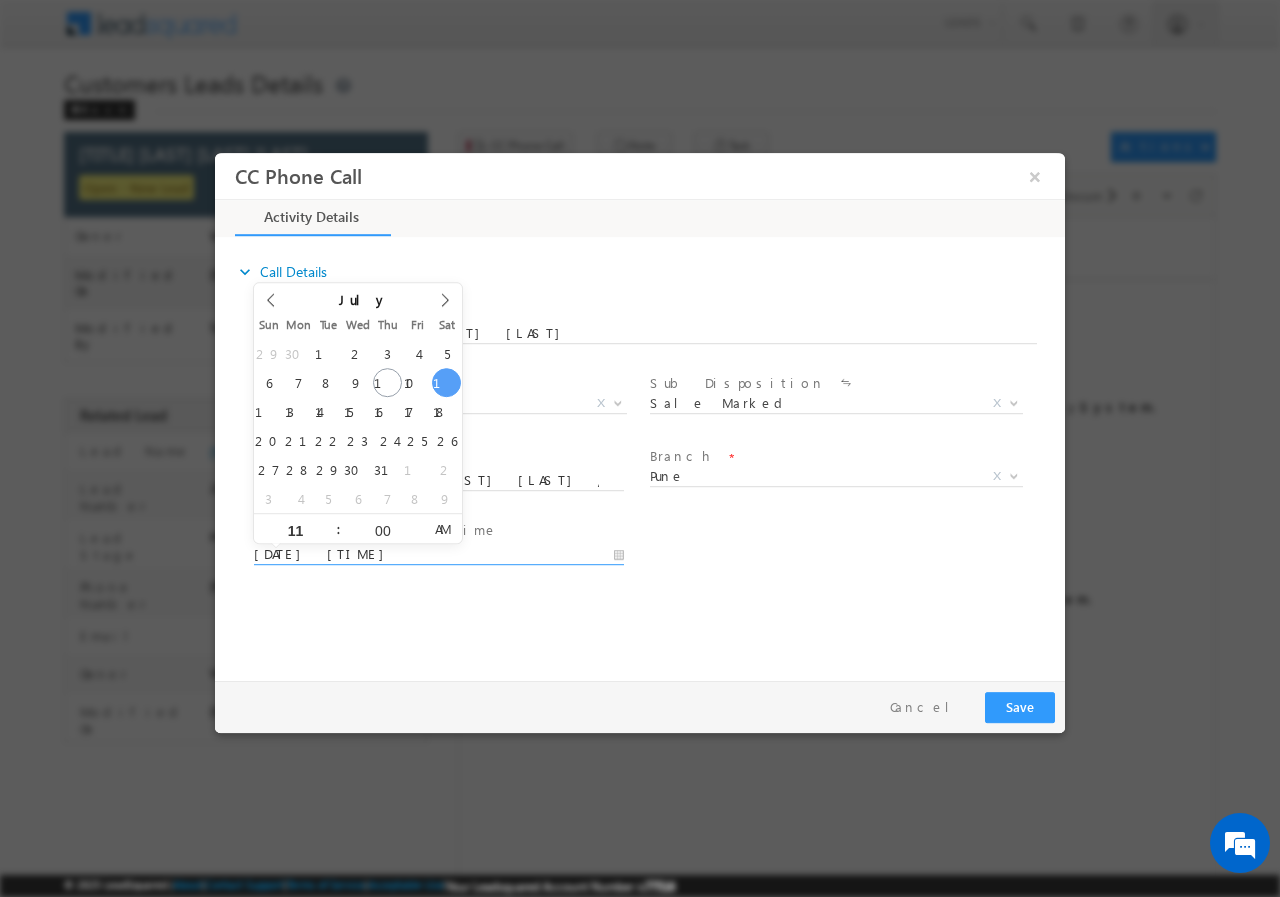 type on "[DATE] [TIME]" 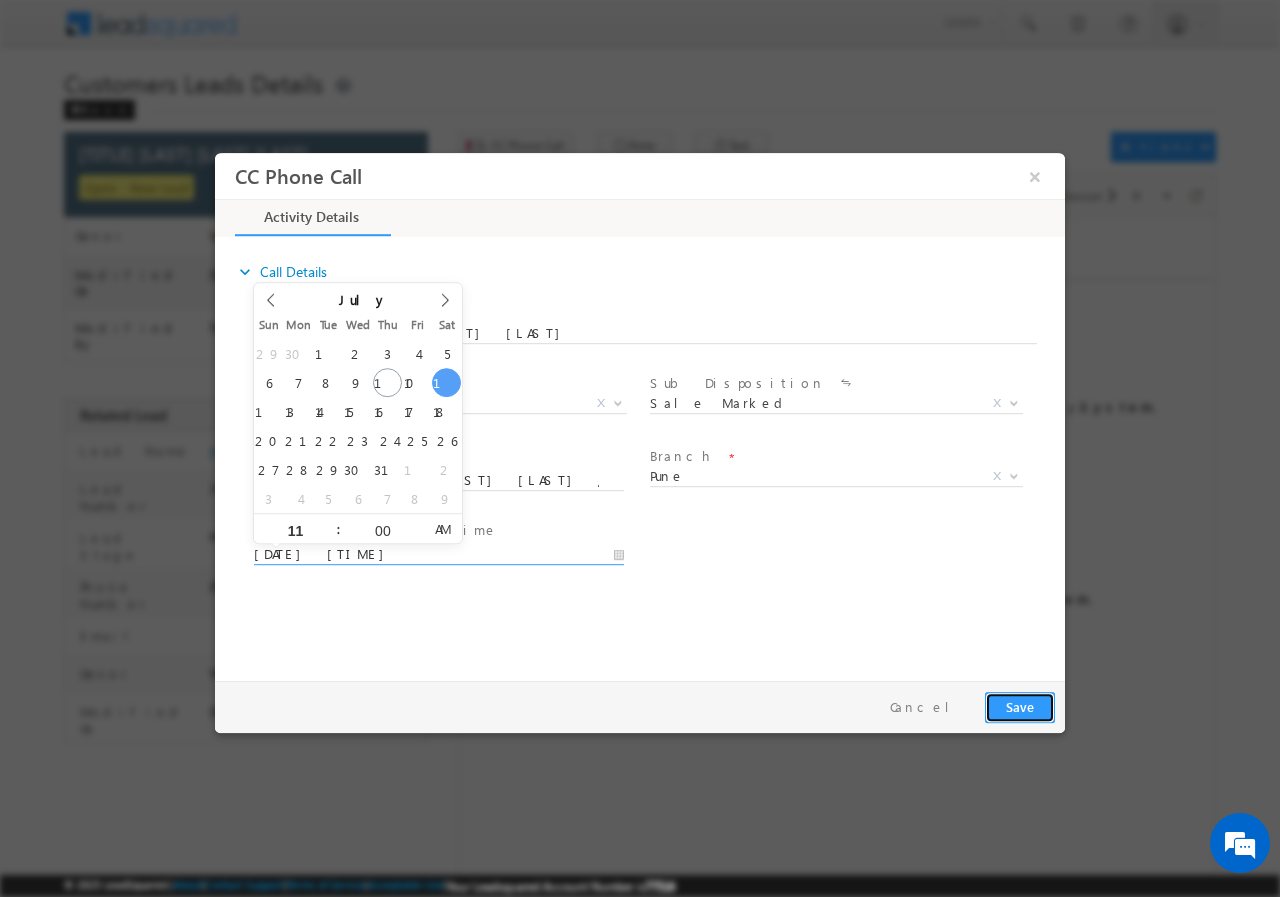 click on "Save" at bounding box center [1020, 706] 